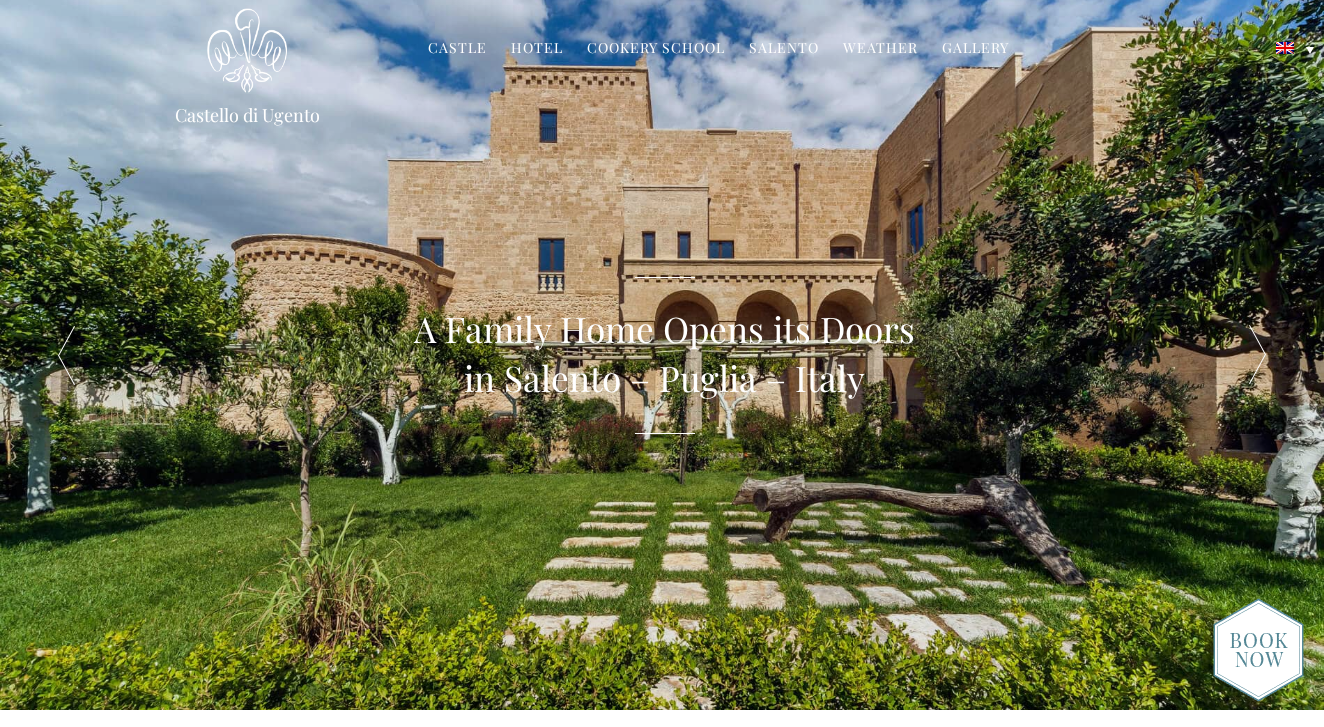 scroll, scrollTop: 0, scrollLeft: 0, axis: both 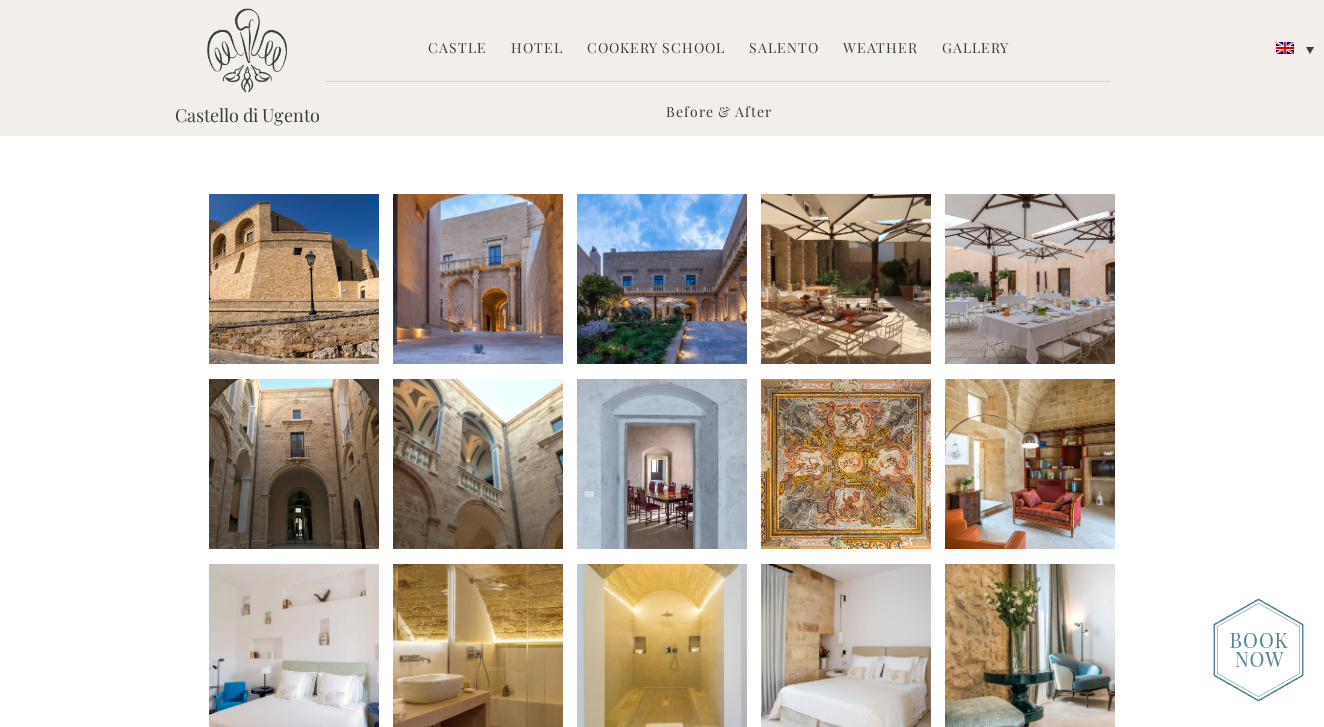 click at bounding box center [294, 279] 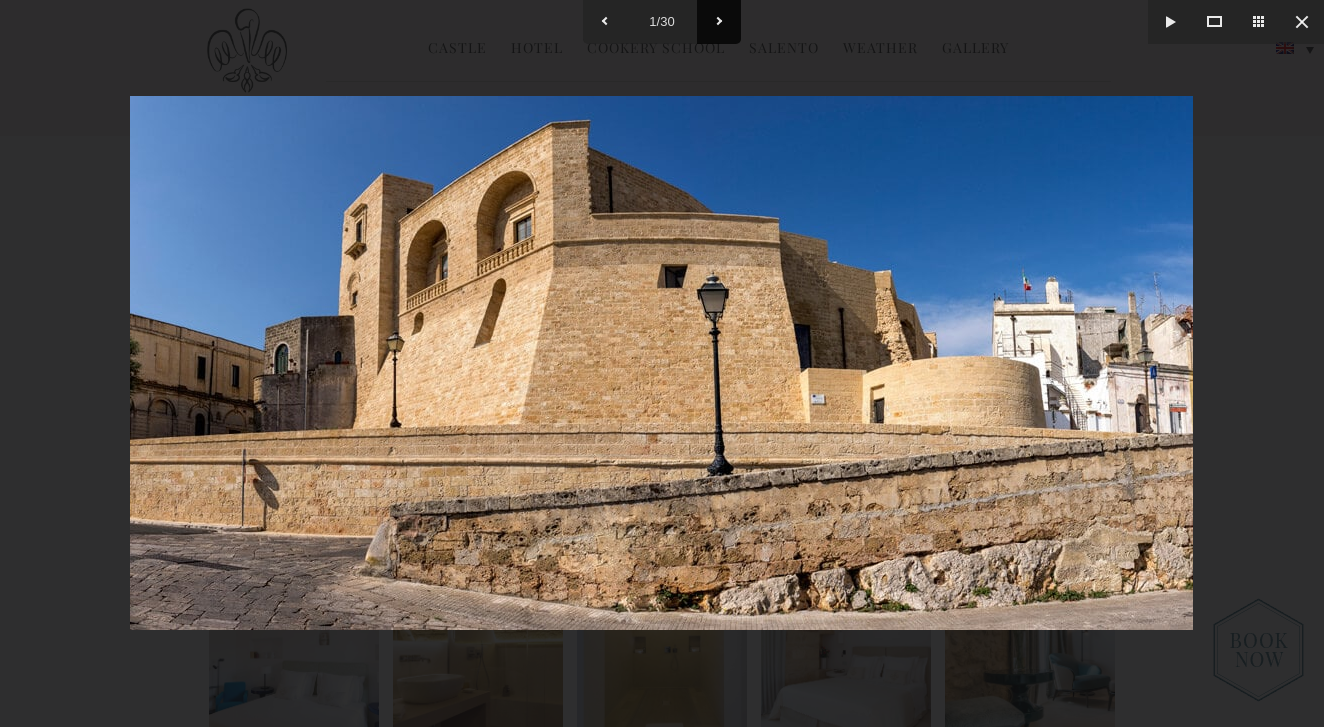 click at bounding box center [719, 22] 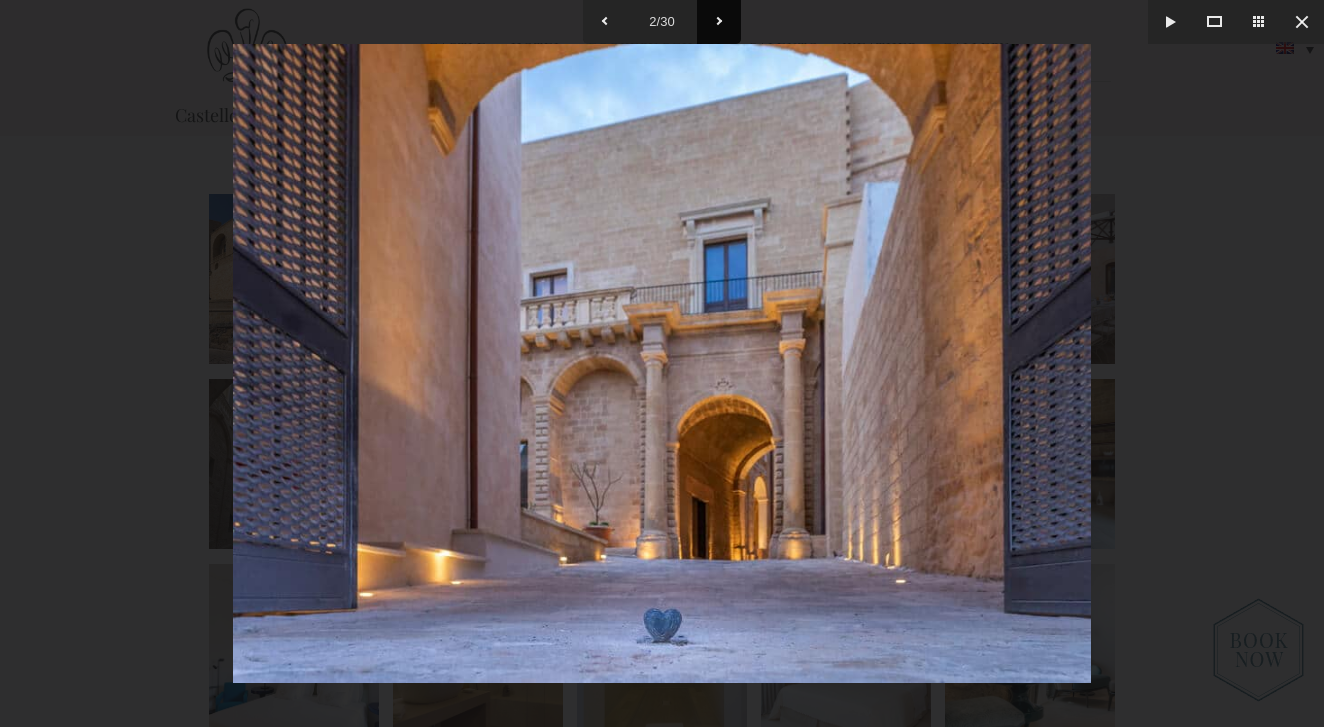 click at bounding box center (719, 22) 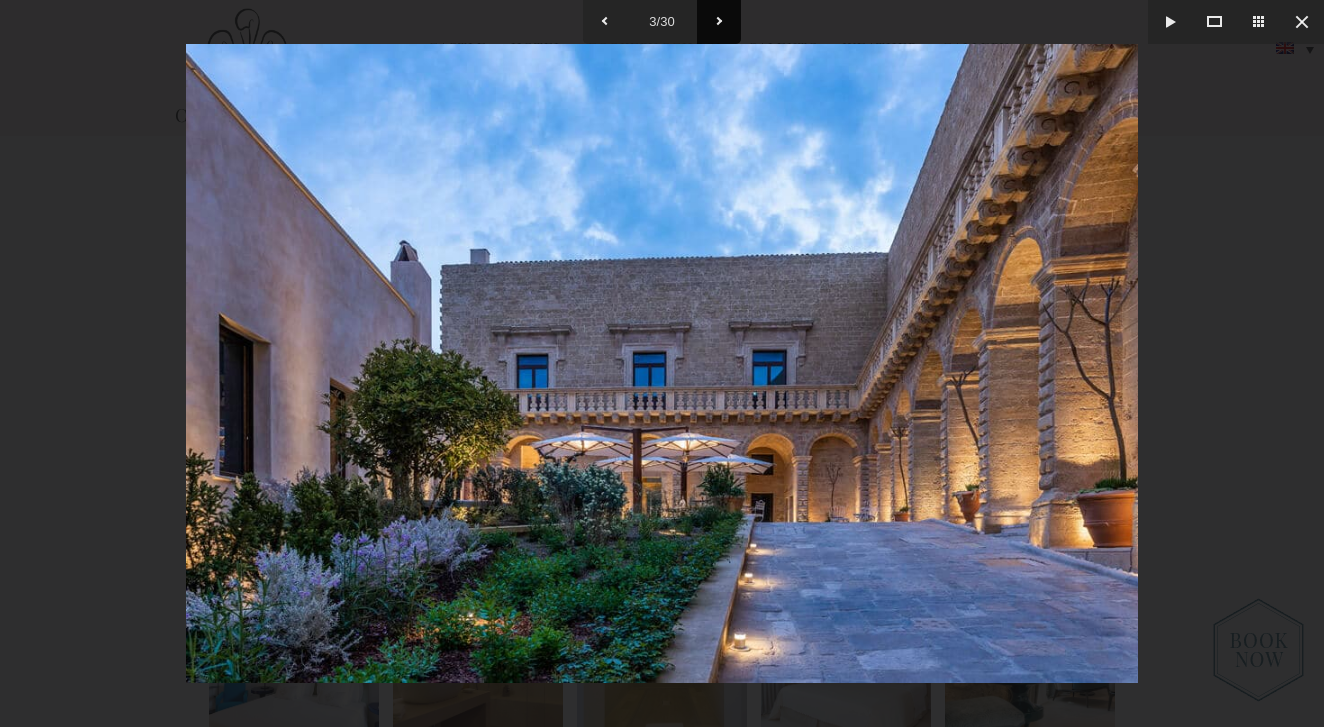 click at bounding box center [719, 22] 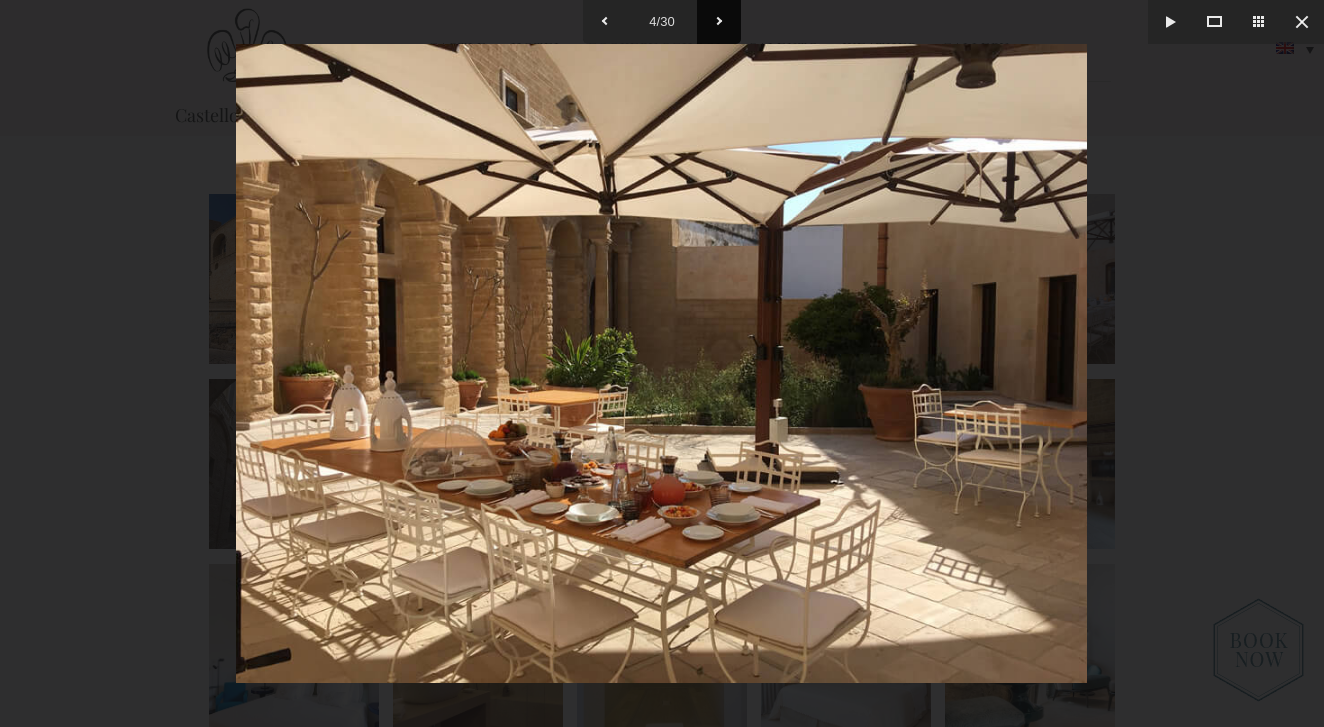 click at bounding box center [719, 22] 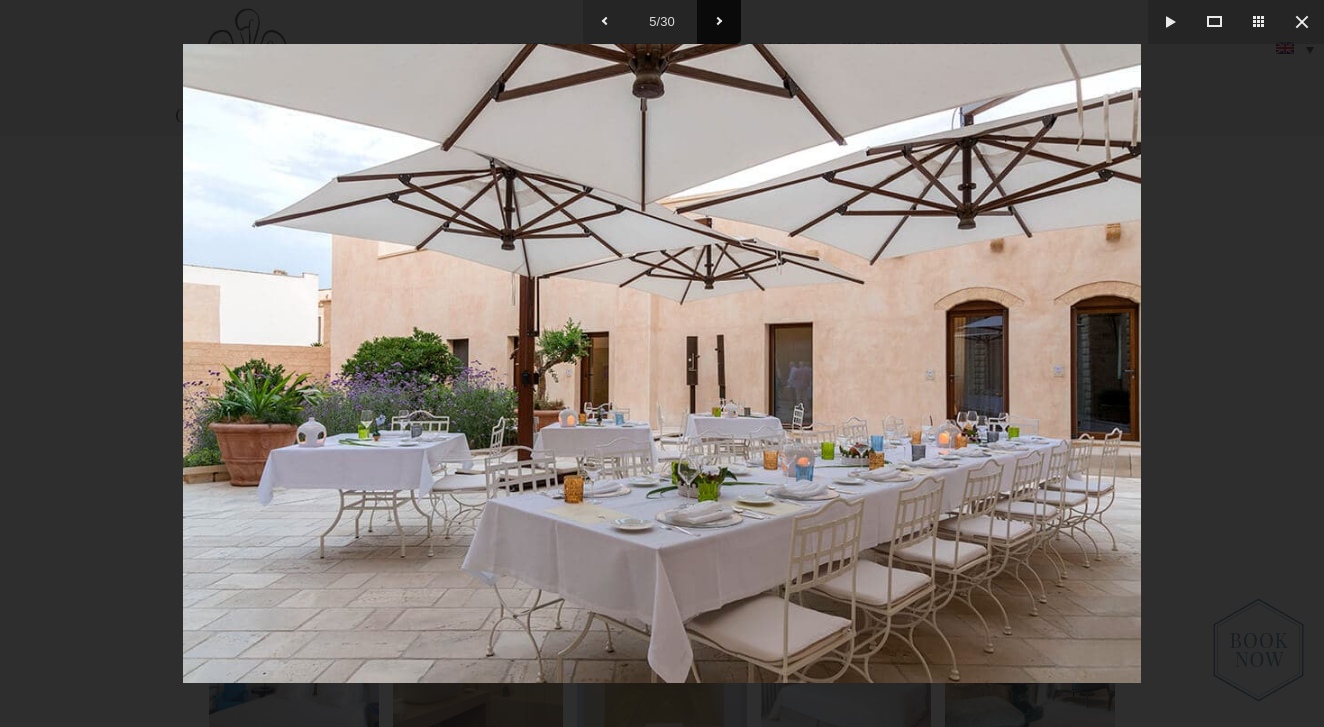 click at bounding box center [719, 22] 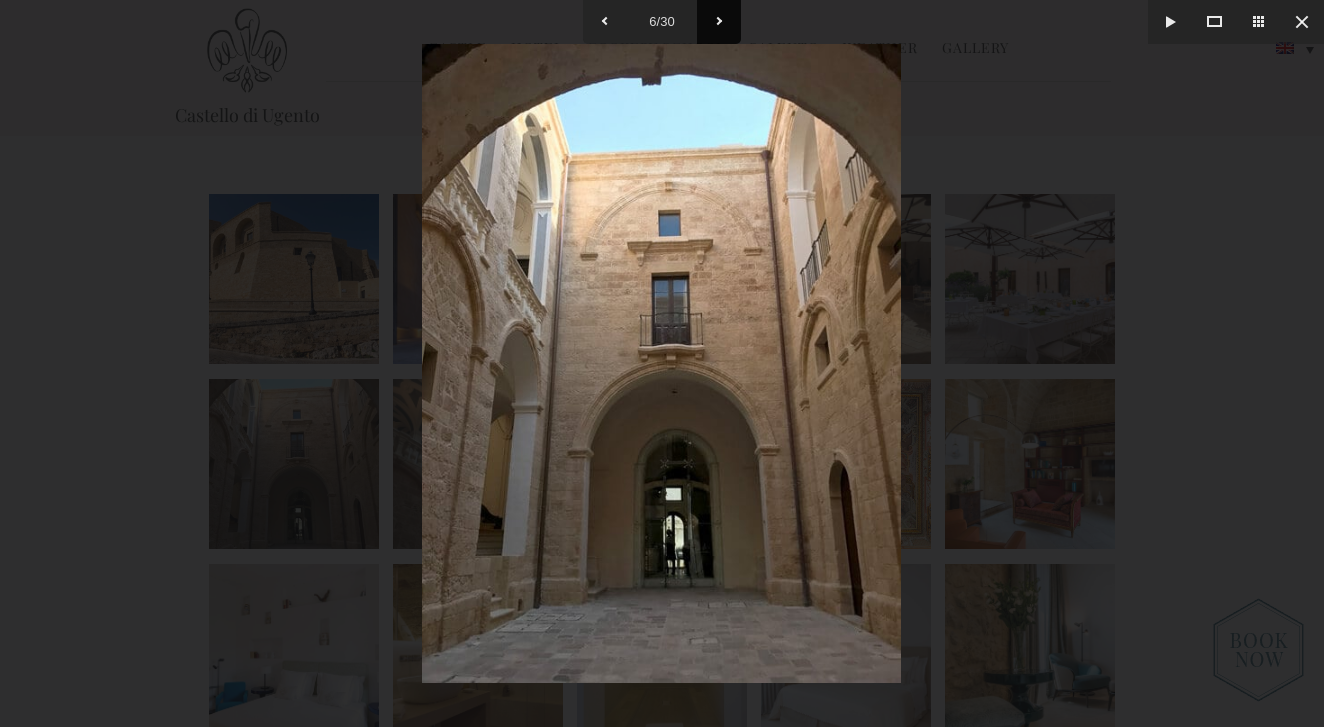click at bounding box center (719, 22) 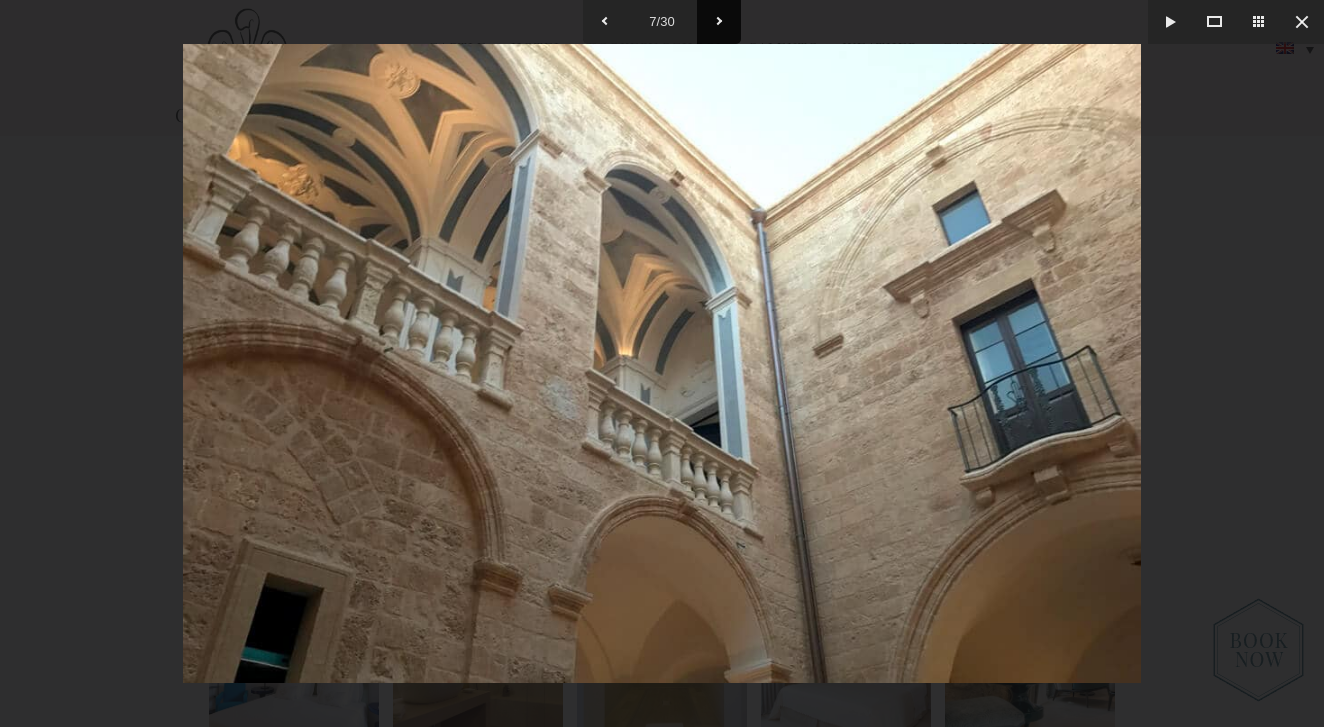 click at bounding box center [719, 22] 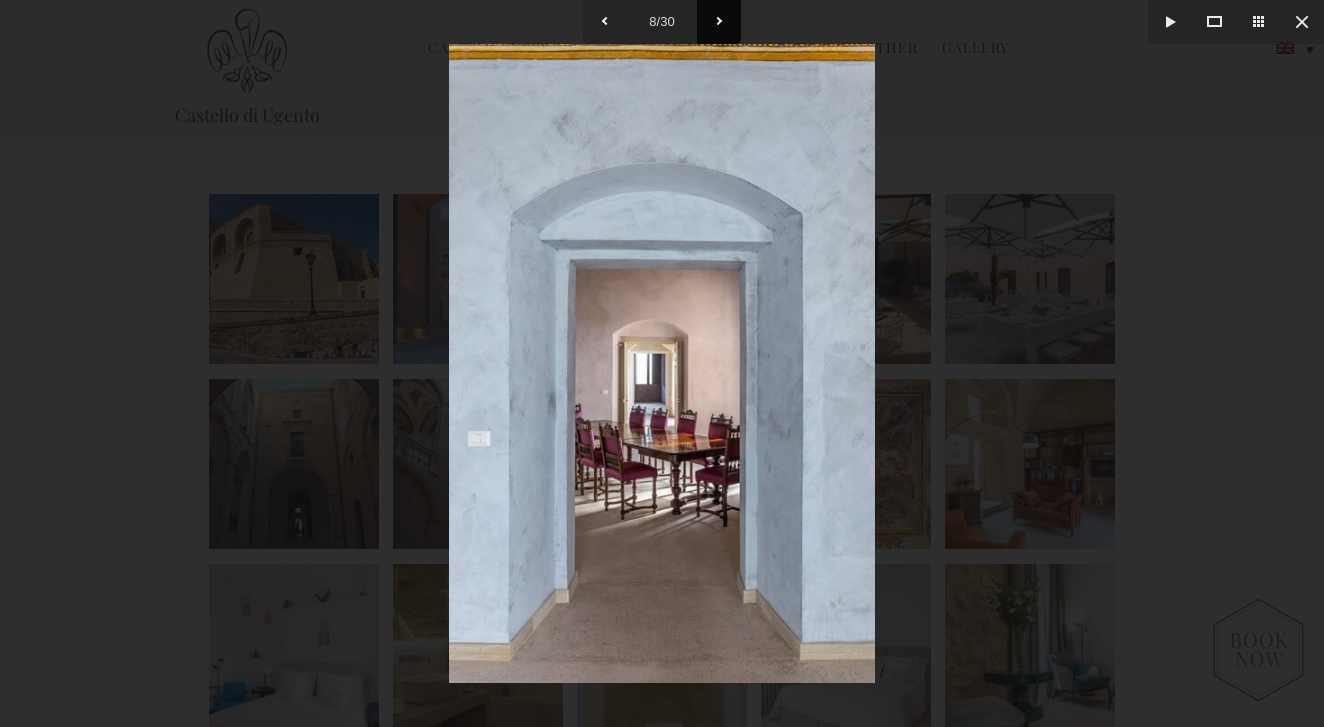 click at bounding box center [719, 22] 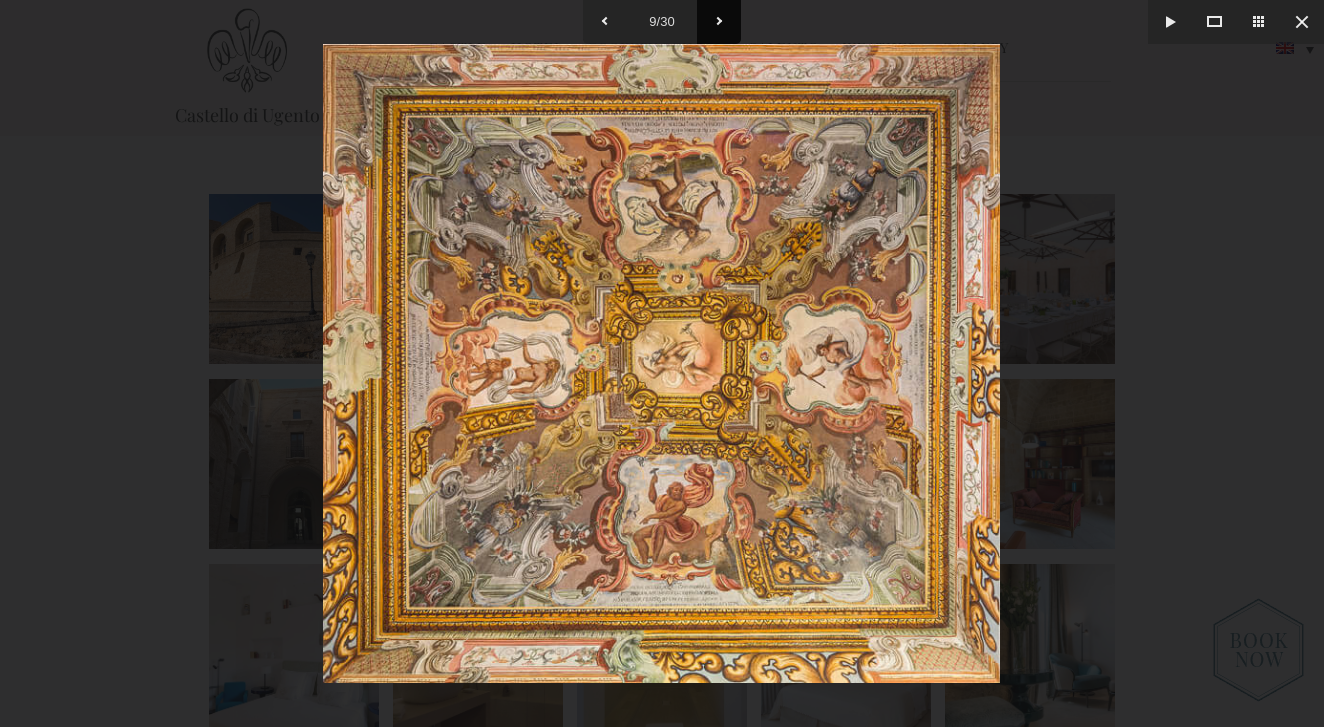 click at bounding box center [719, 22] 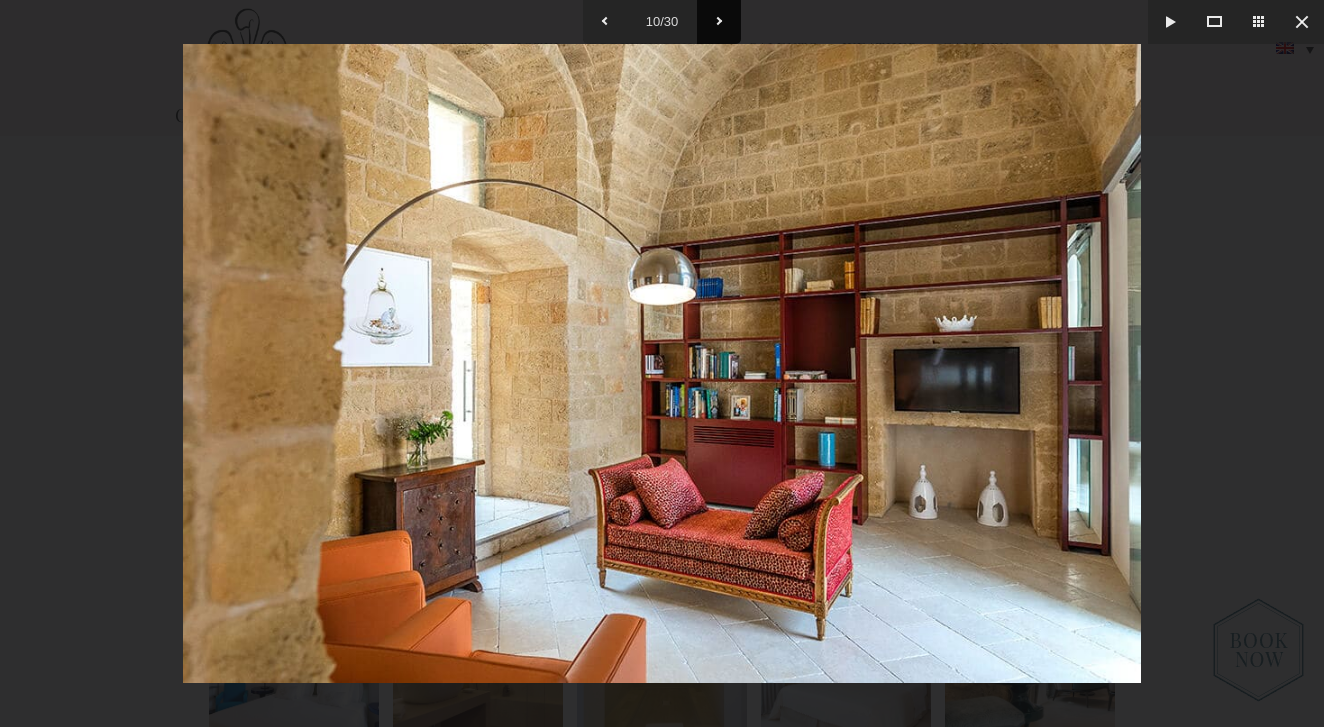 click at bounding box center (719, 22) 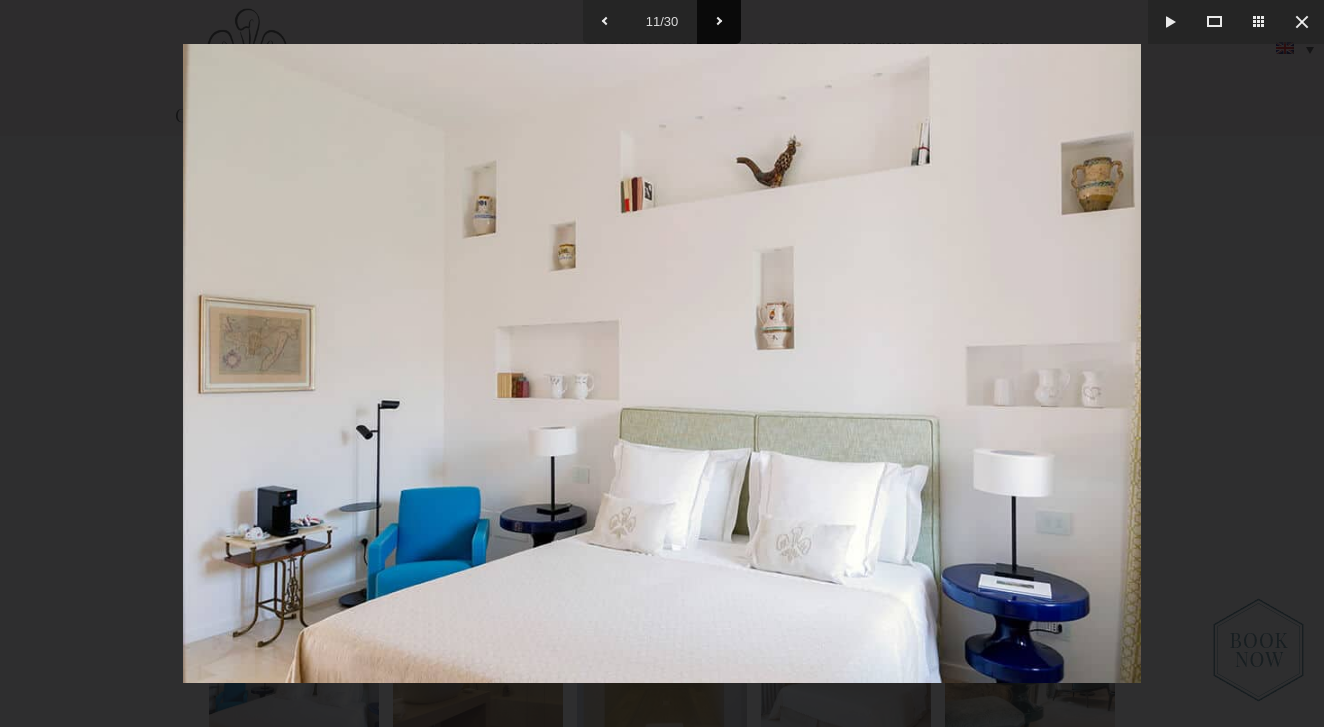 click at bounding box center (719, 22) 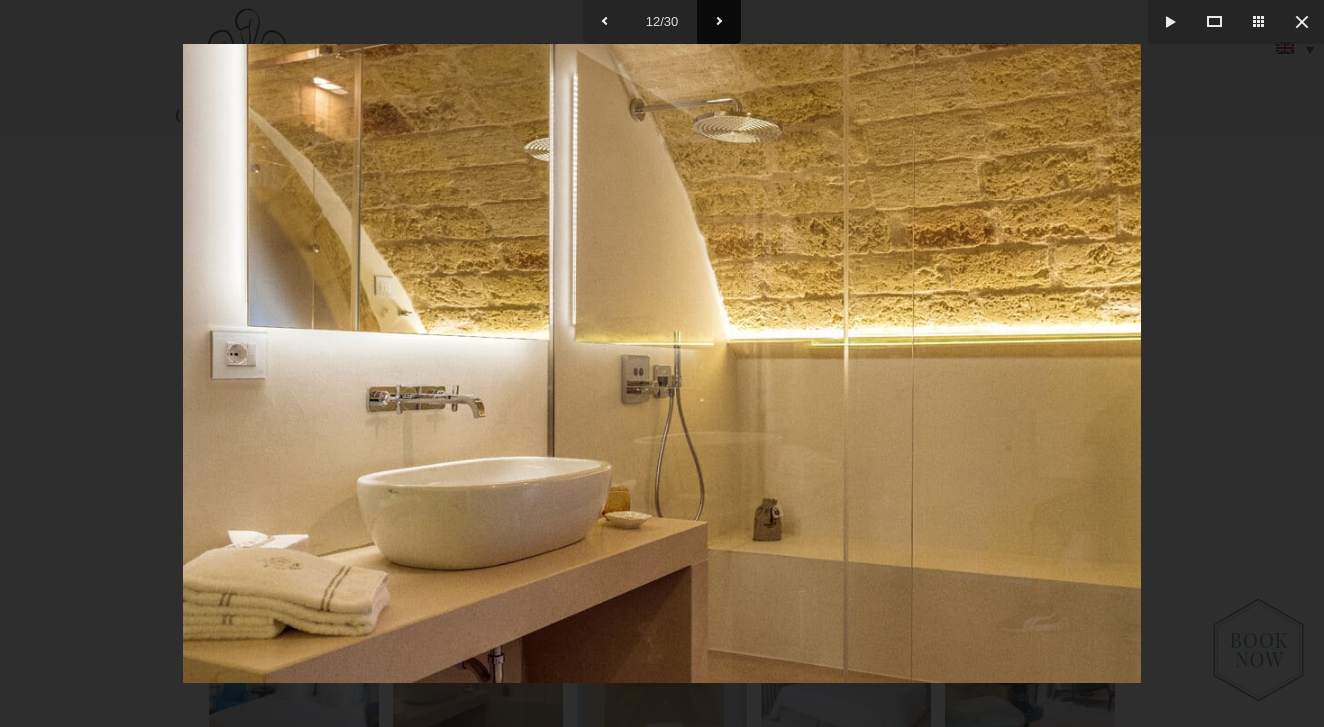 click at bounding box center (719, 22) 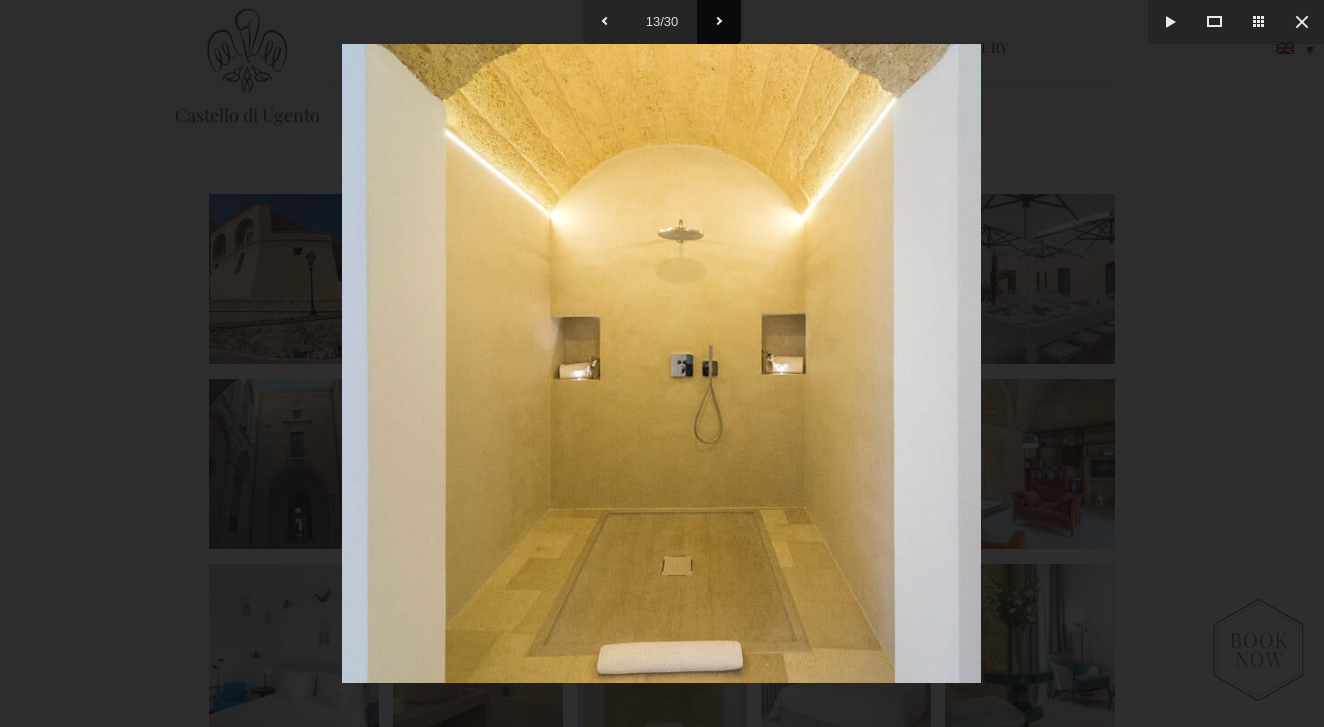 click at bounding box center [719, 22] 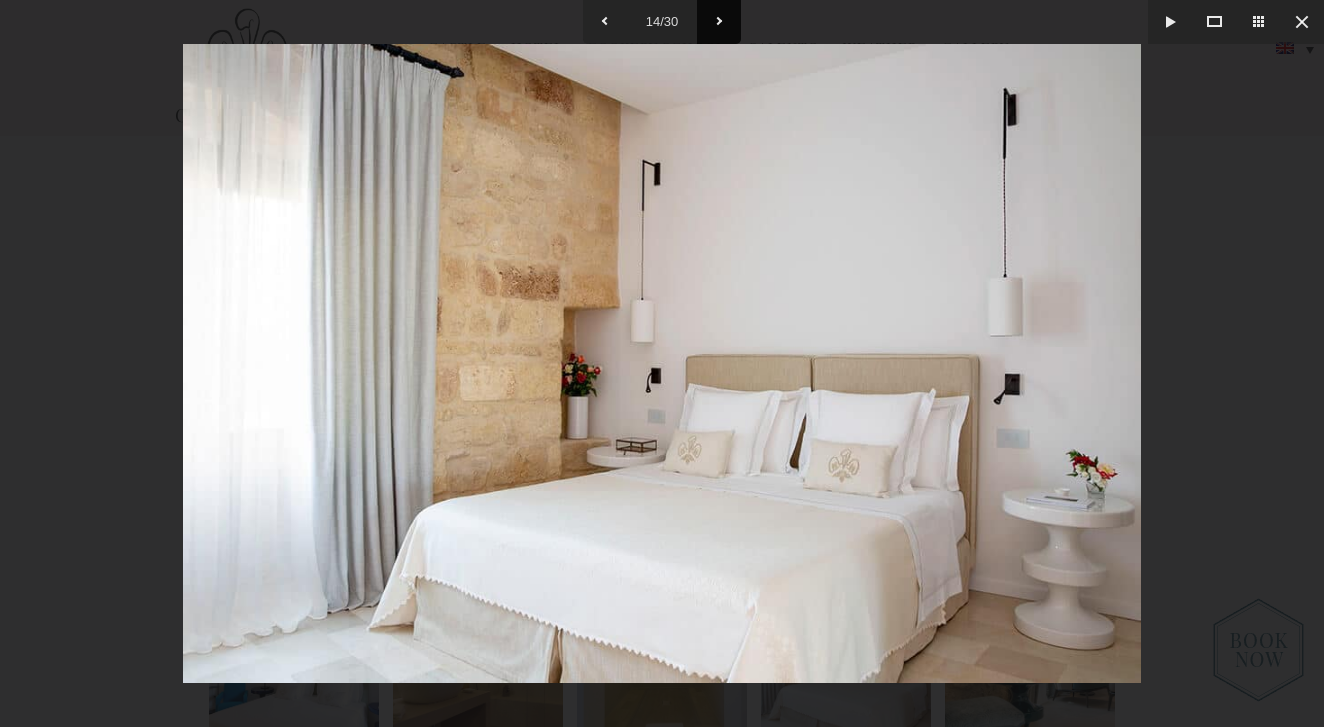 click at bounding box center [719, 22] 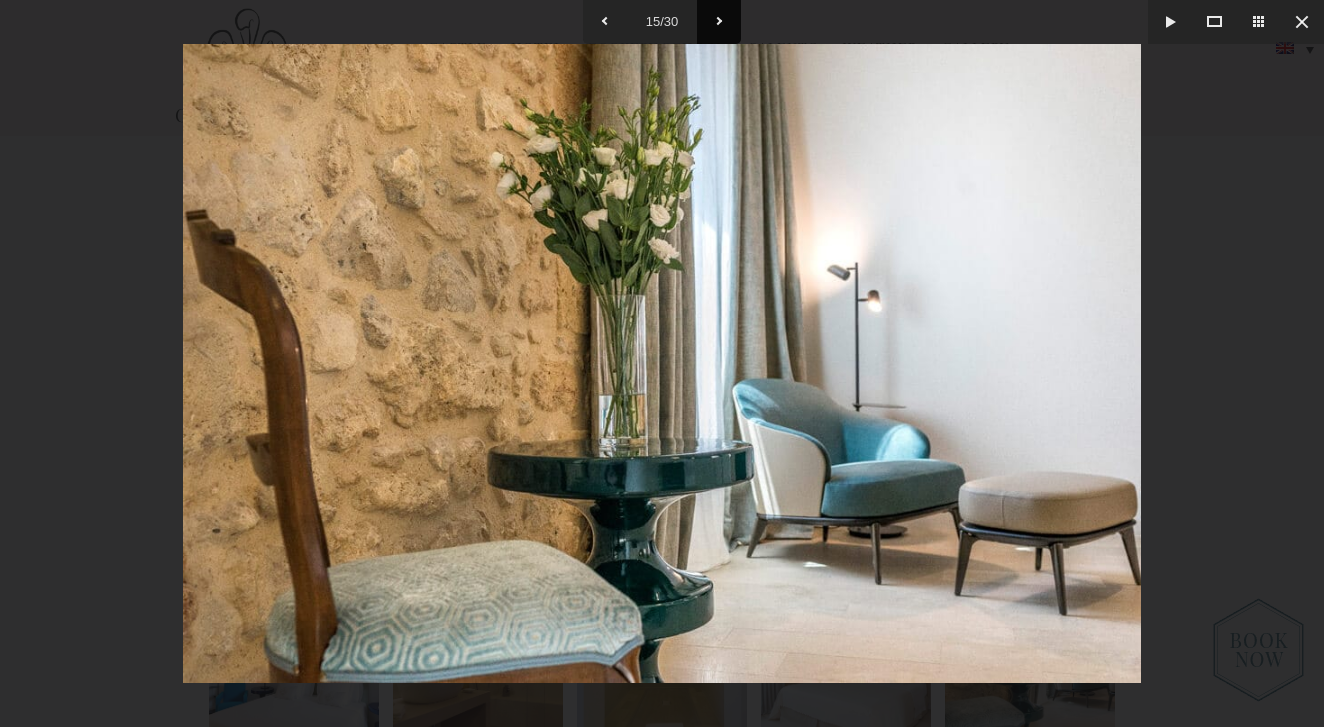 click at bounding box center (719, 22) 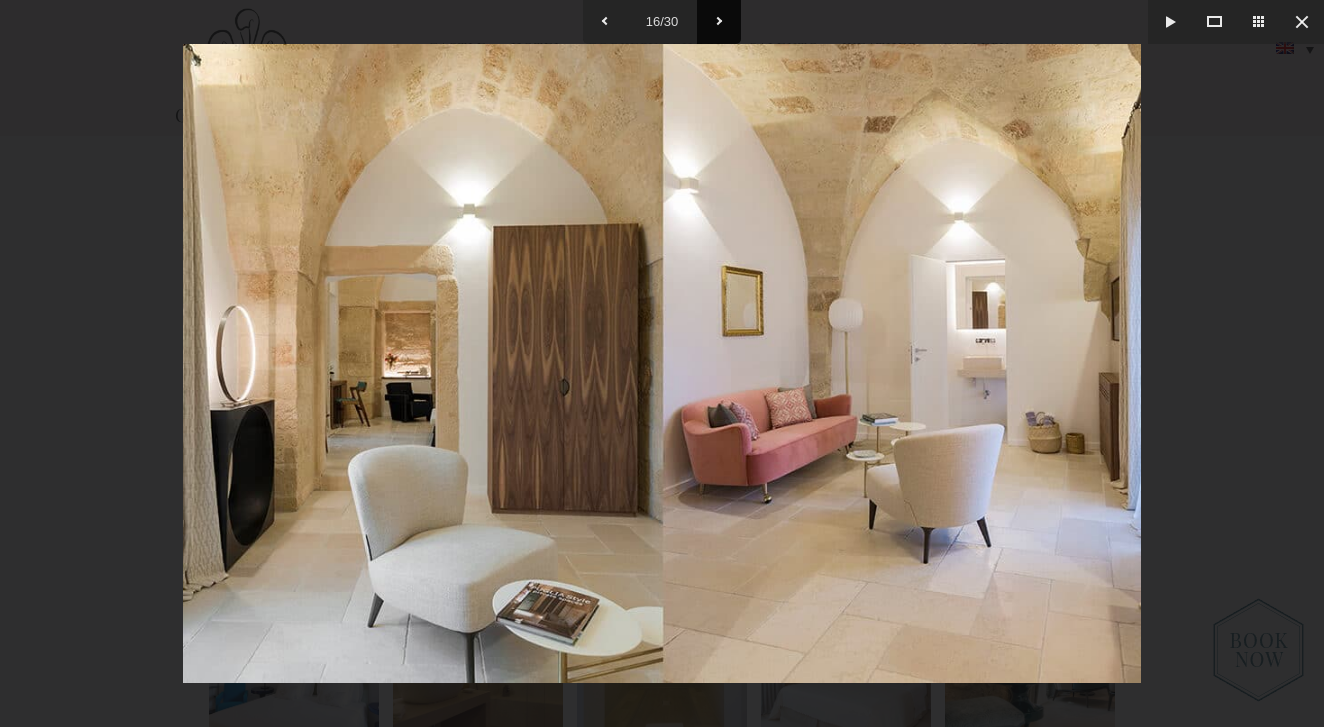 click at bounding box center [719, 22] 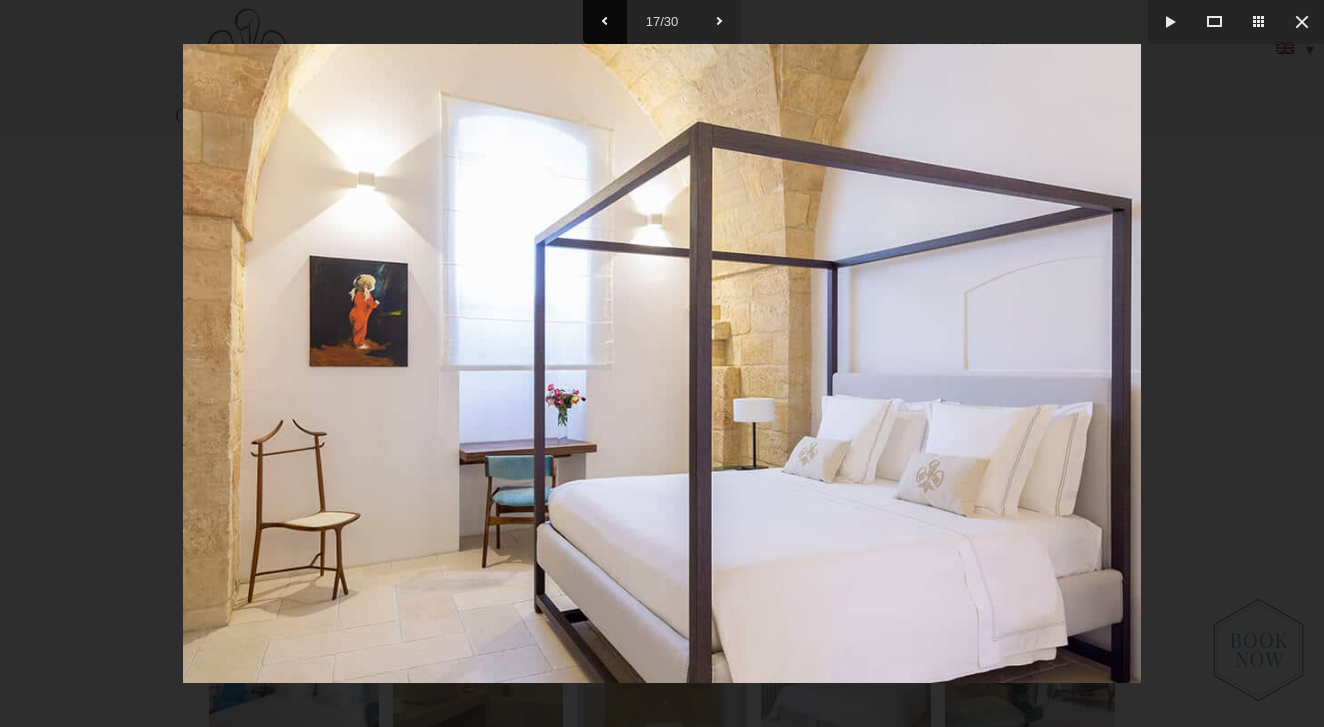 click at bounding box center [605, 22] 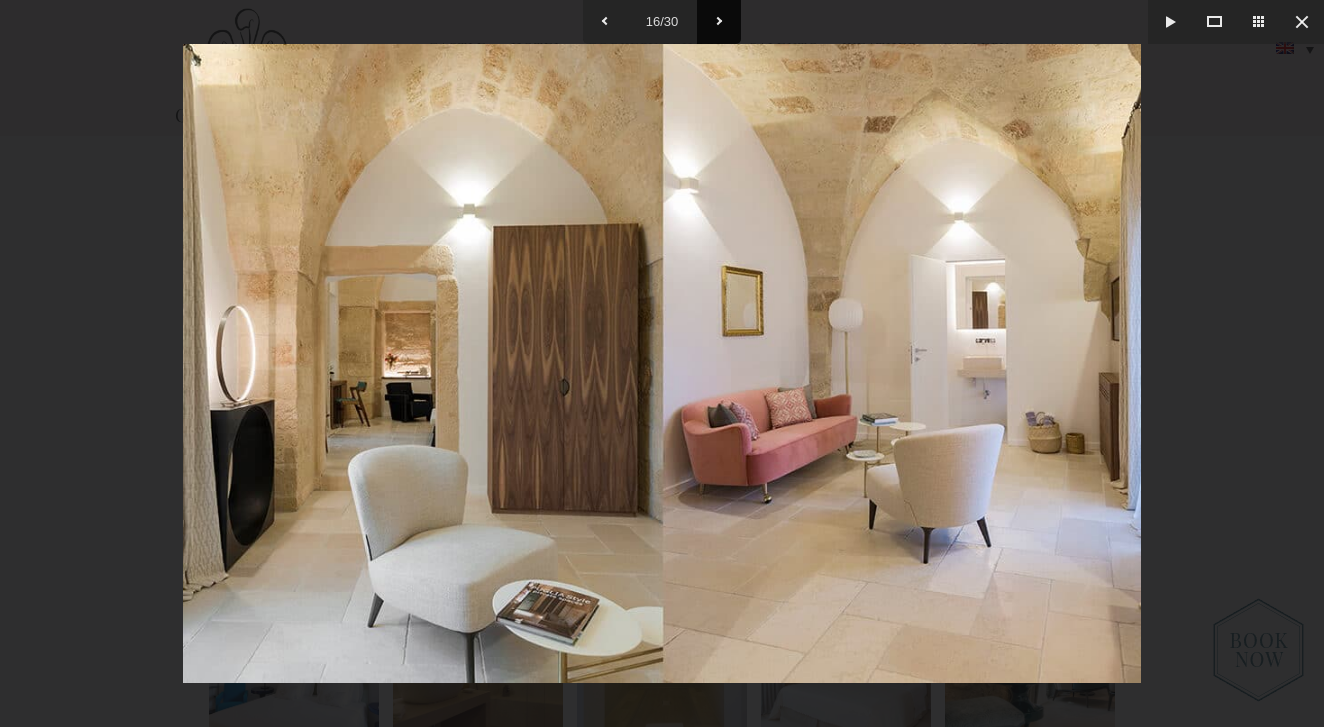 click at bounding box center (719, 22) 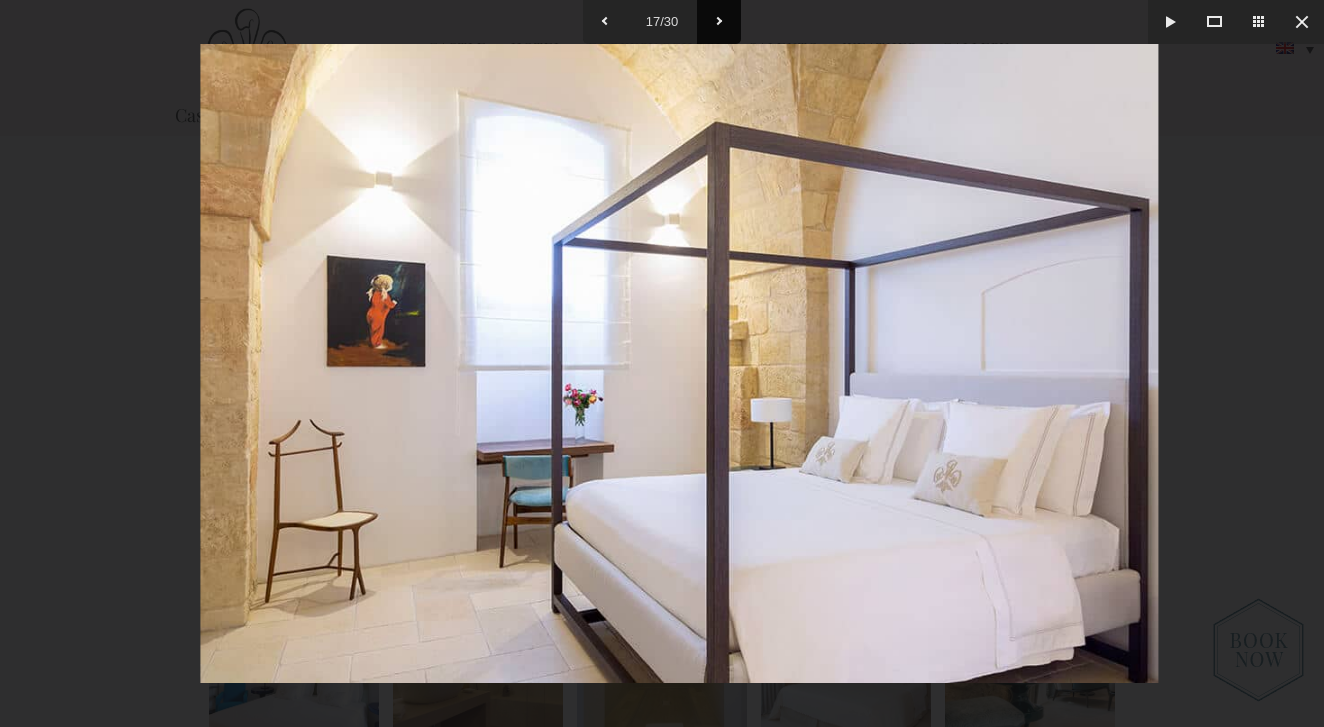 click at bounding box center [719, 22] 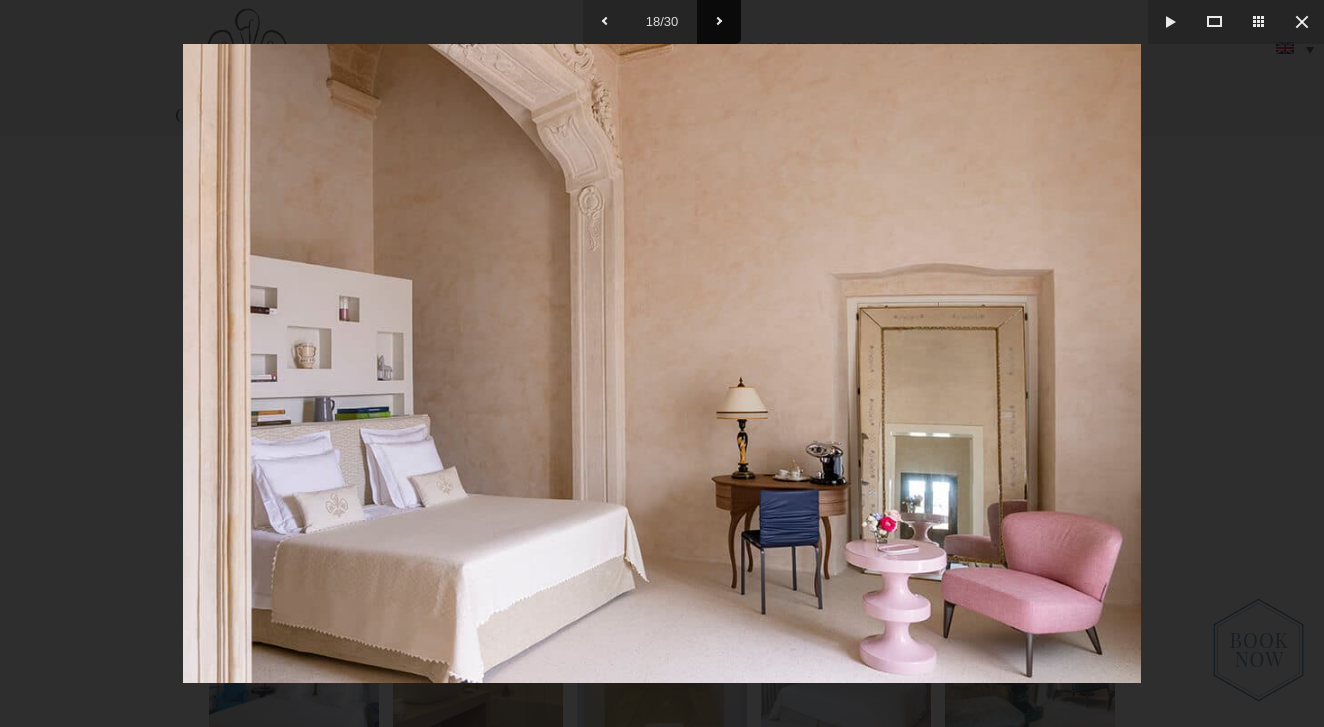 click at bounding box center [719, 22] 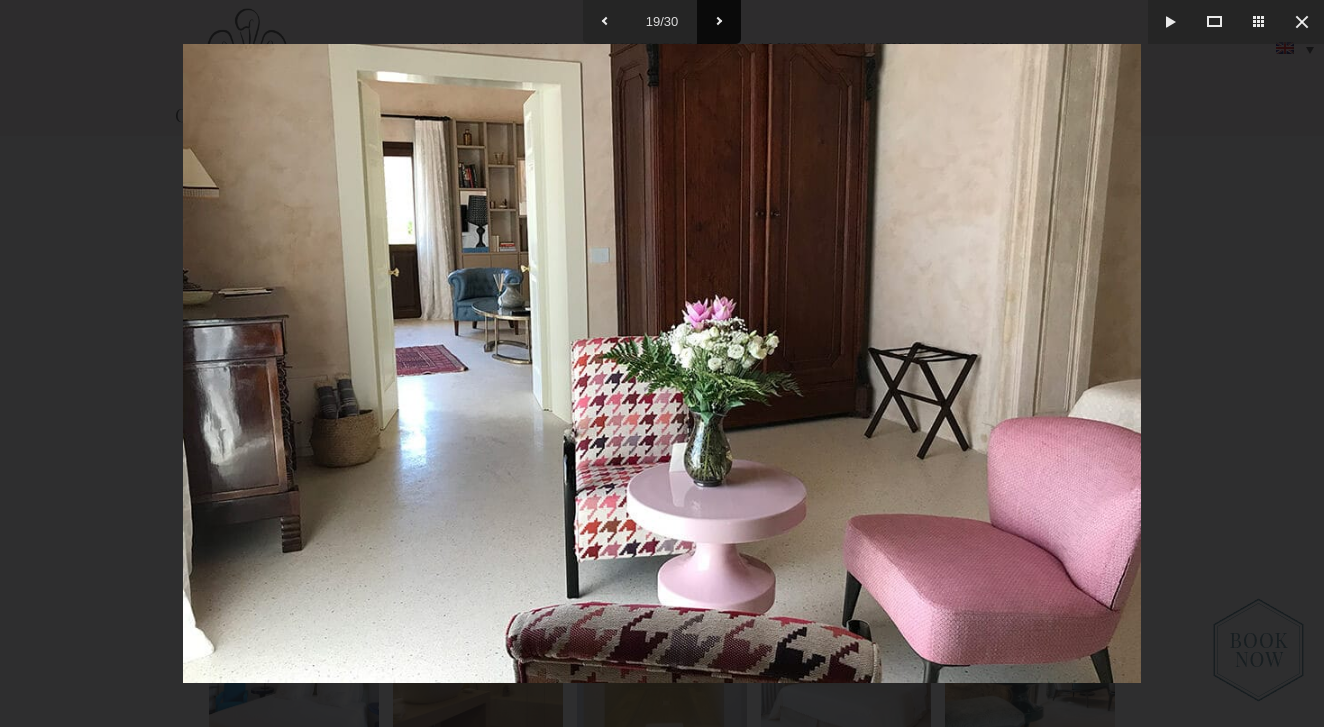 click at bounding box center (719, 22) 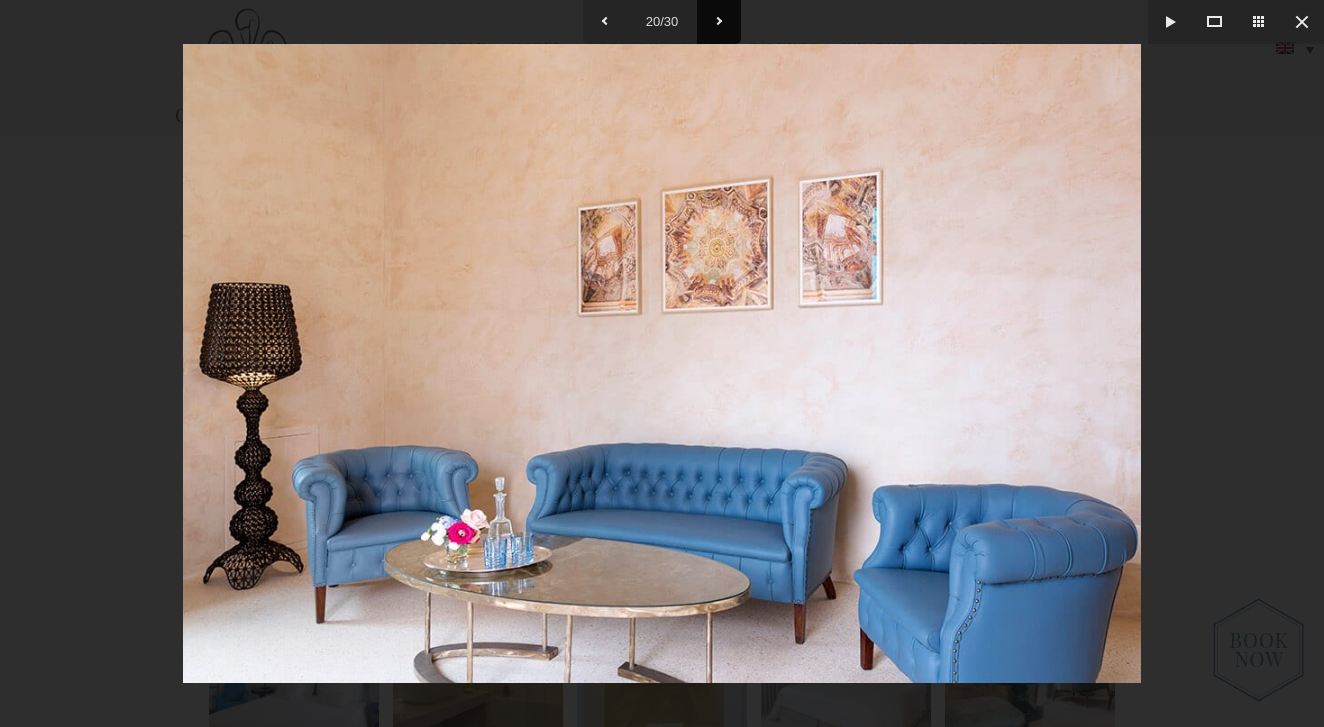 click at bounding box center (719, 22) 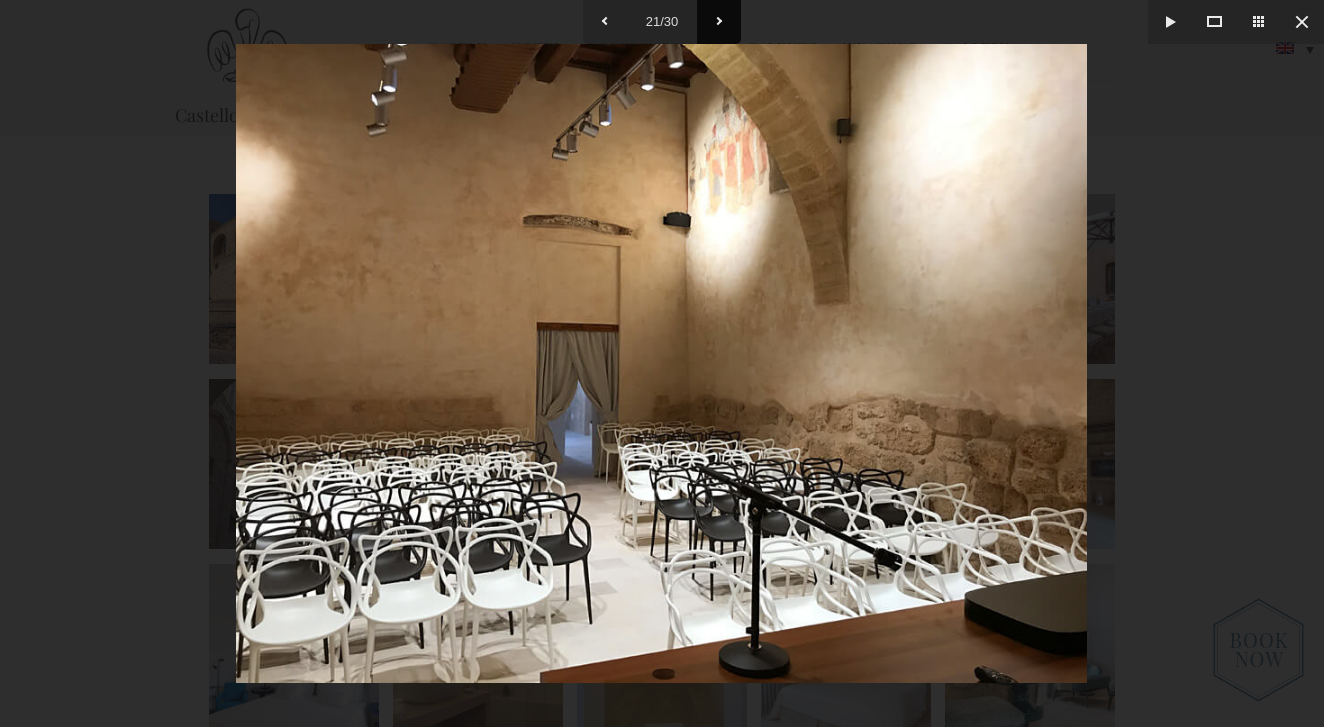 click at bounding box center [719, 22] 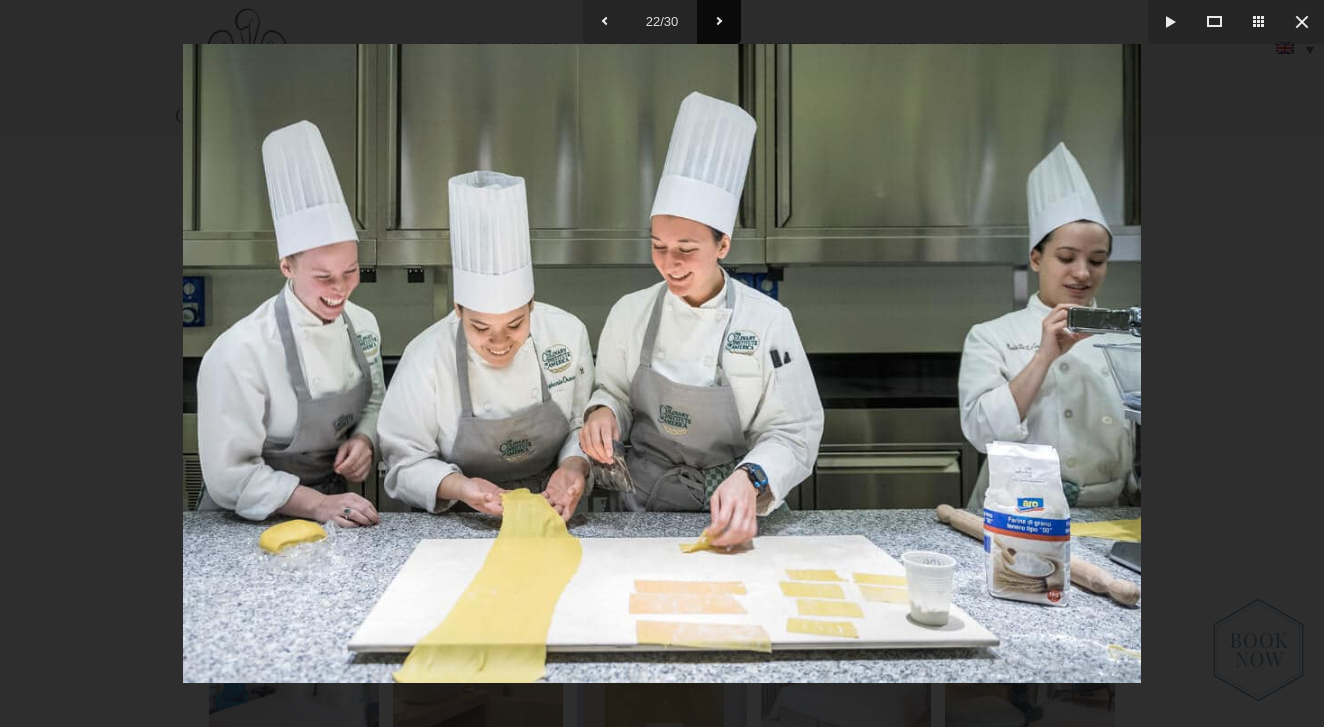 click at bounding box center (719, 22) 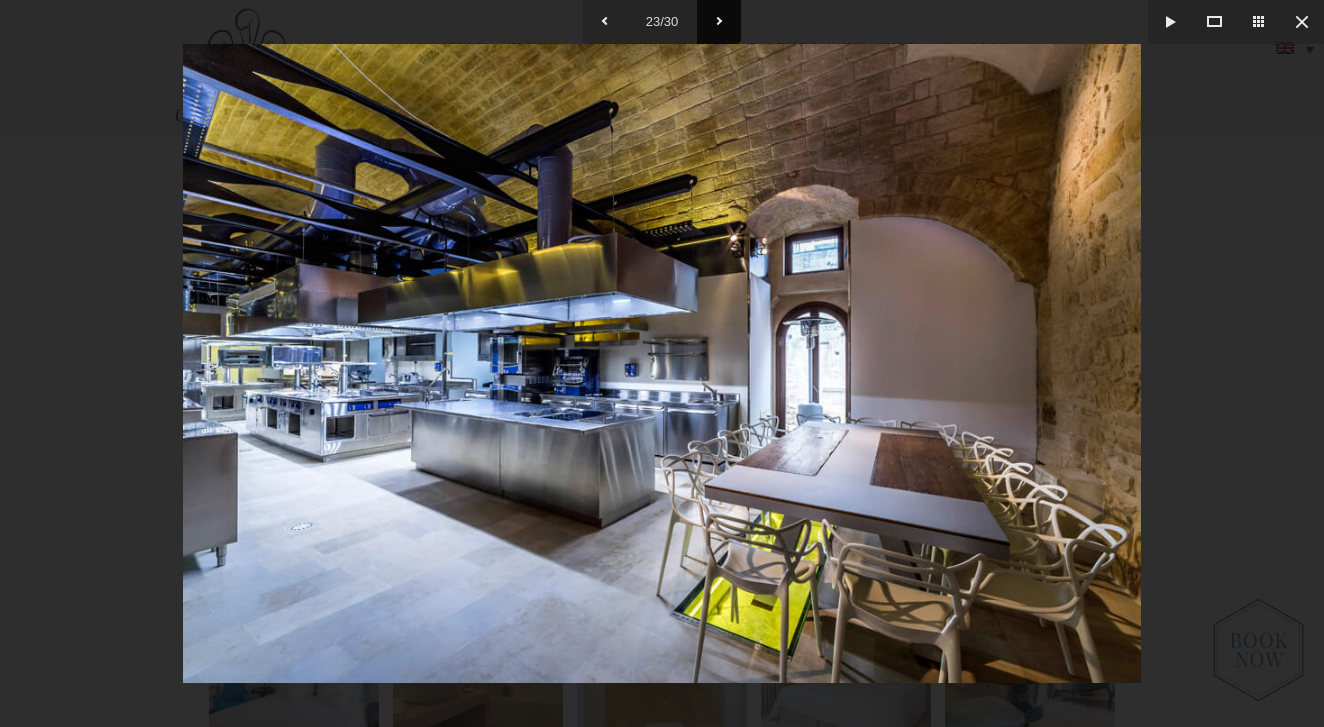 click at bounding box center [719, 22] 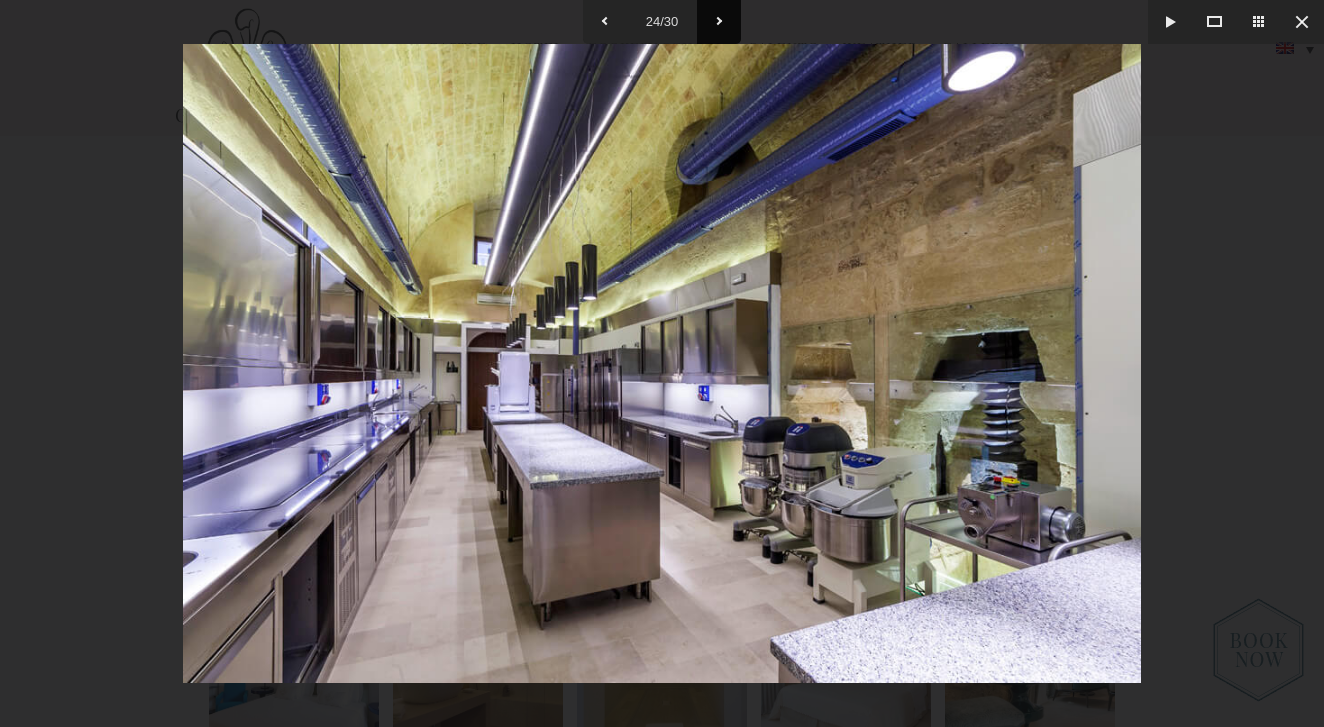 click at bounding box center [719, 22] 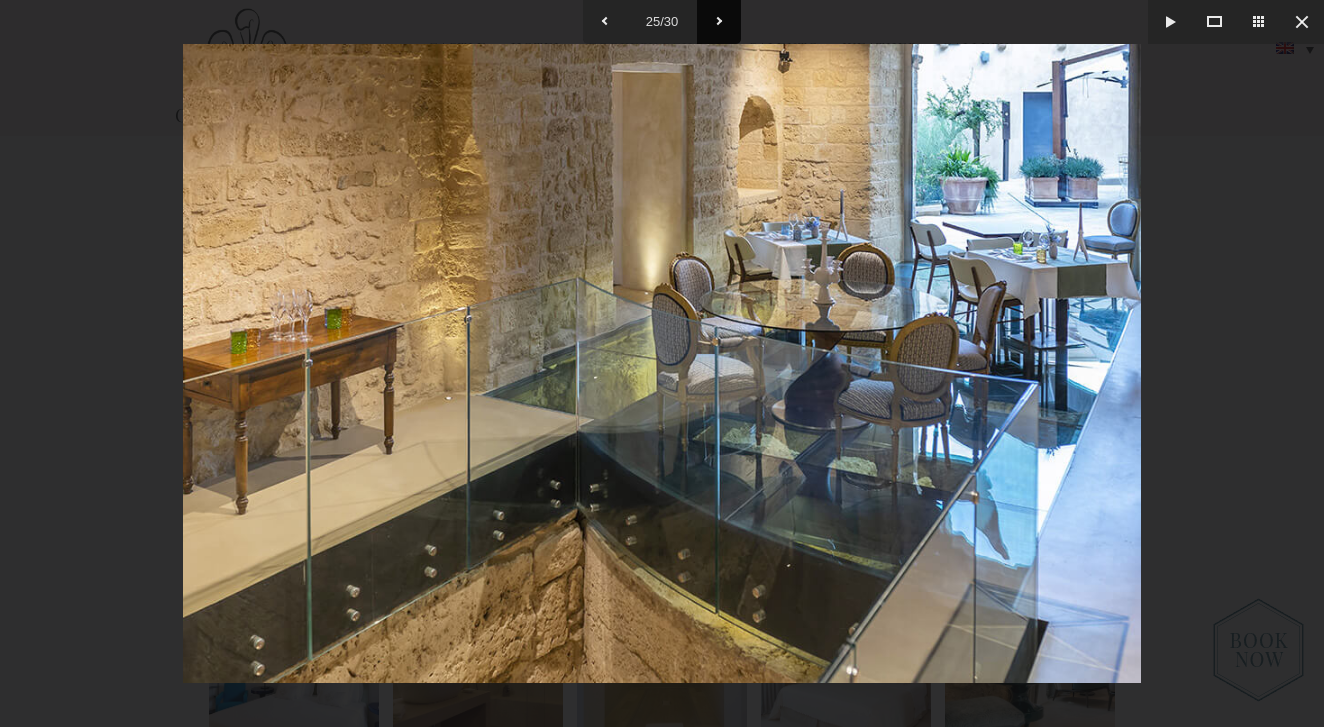 click at bounding box center [719, 22] 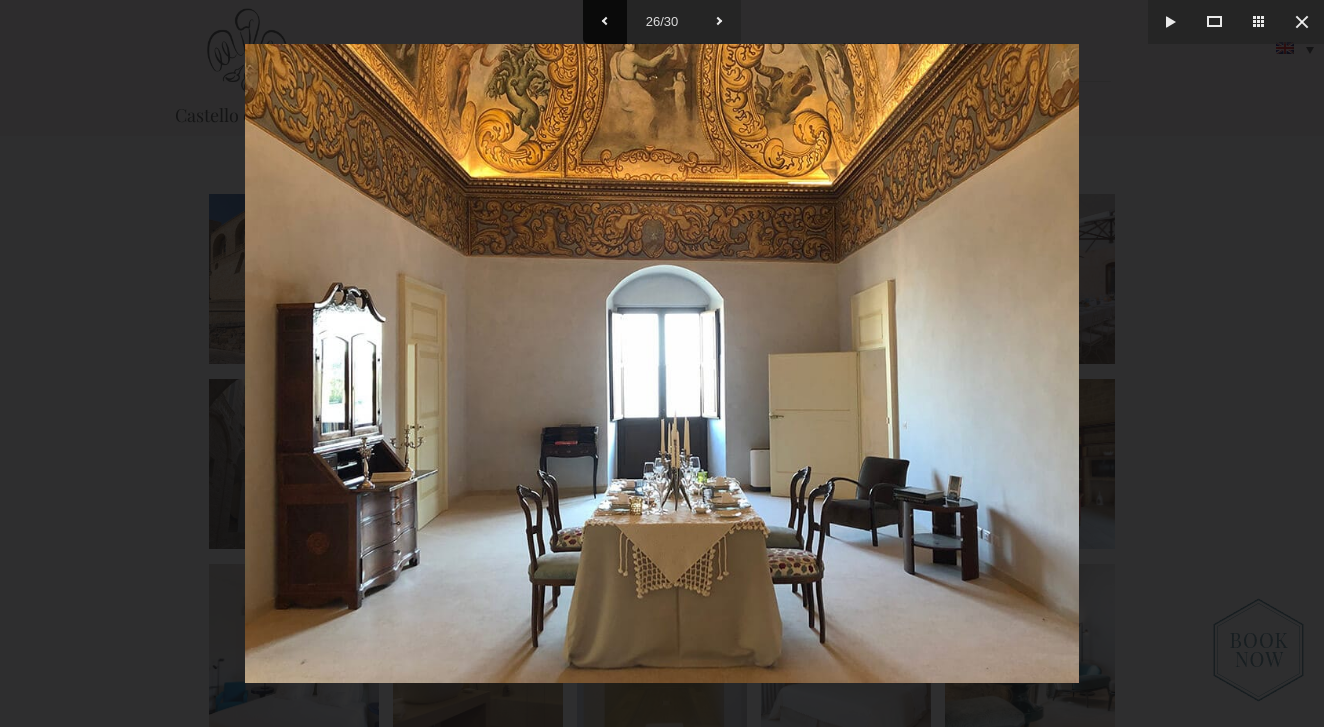 click at bounding box center [605, 22] 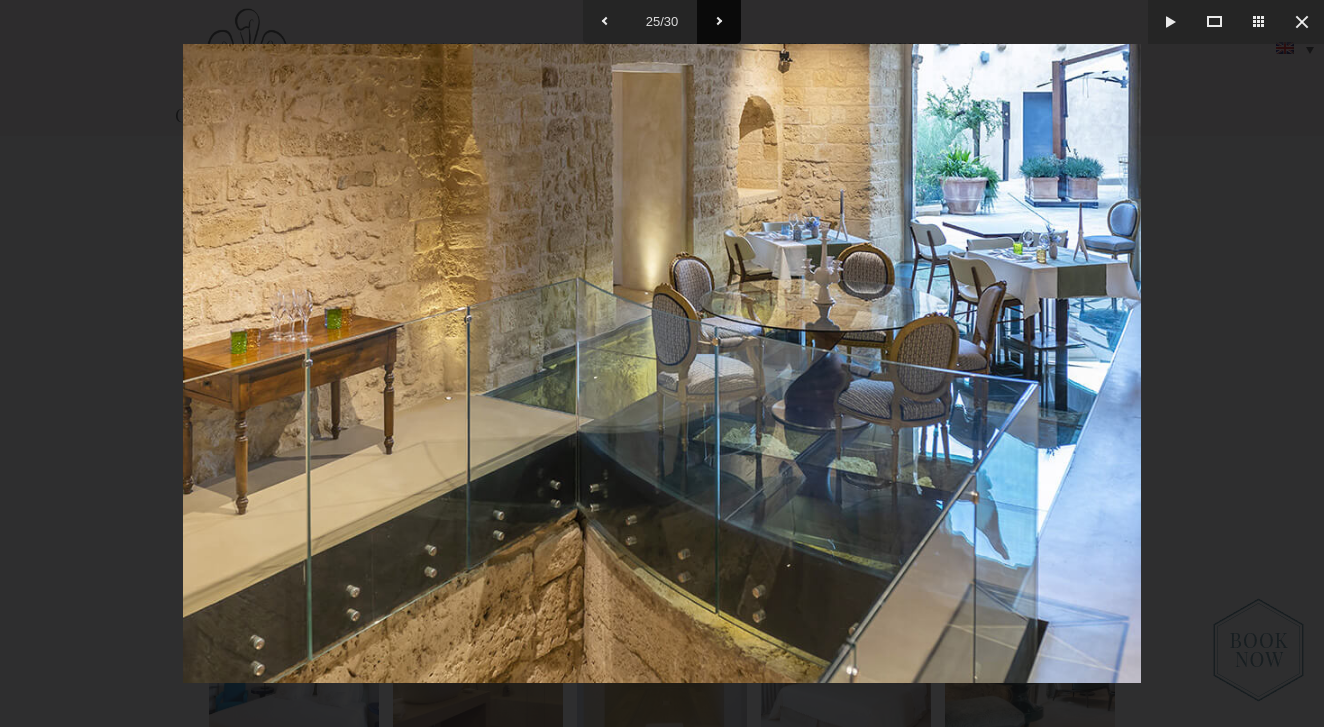 click at bounding box center (719, 22) 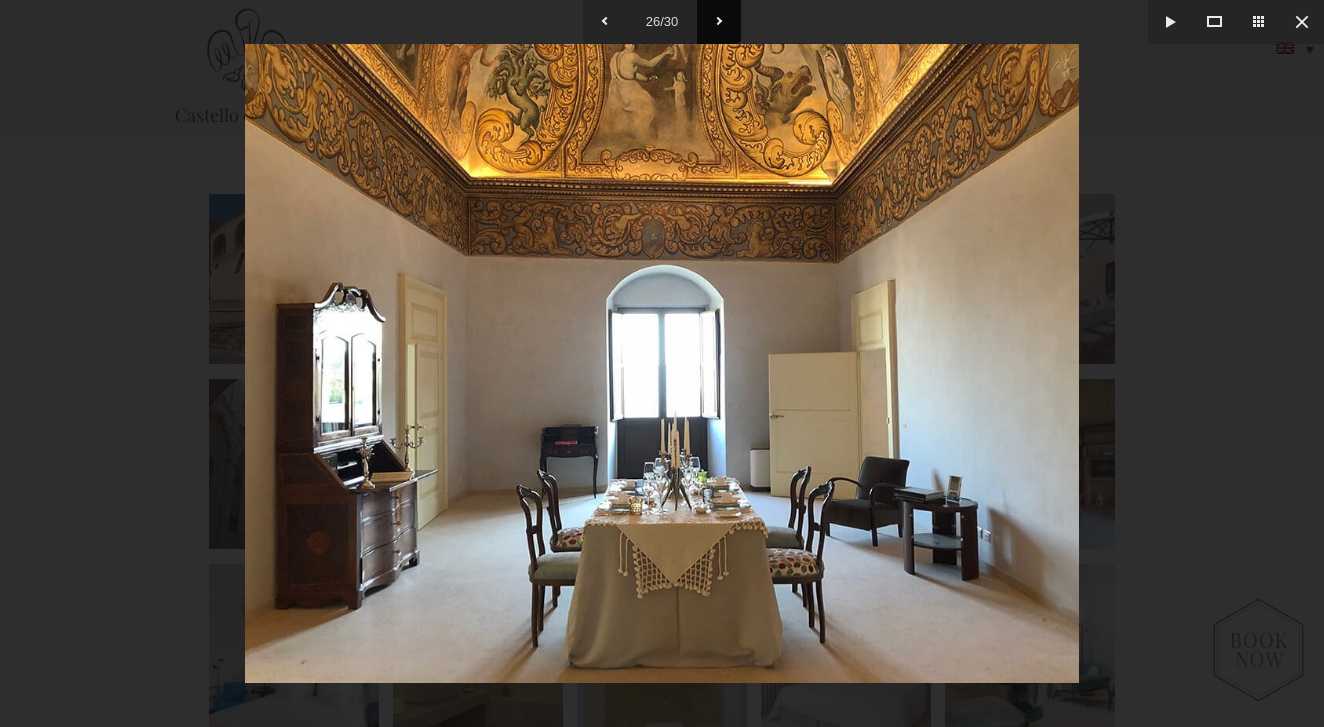 click at bounding box center (719, 22) 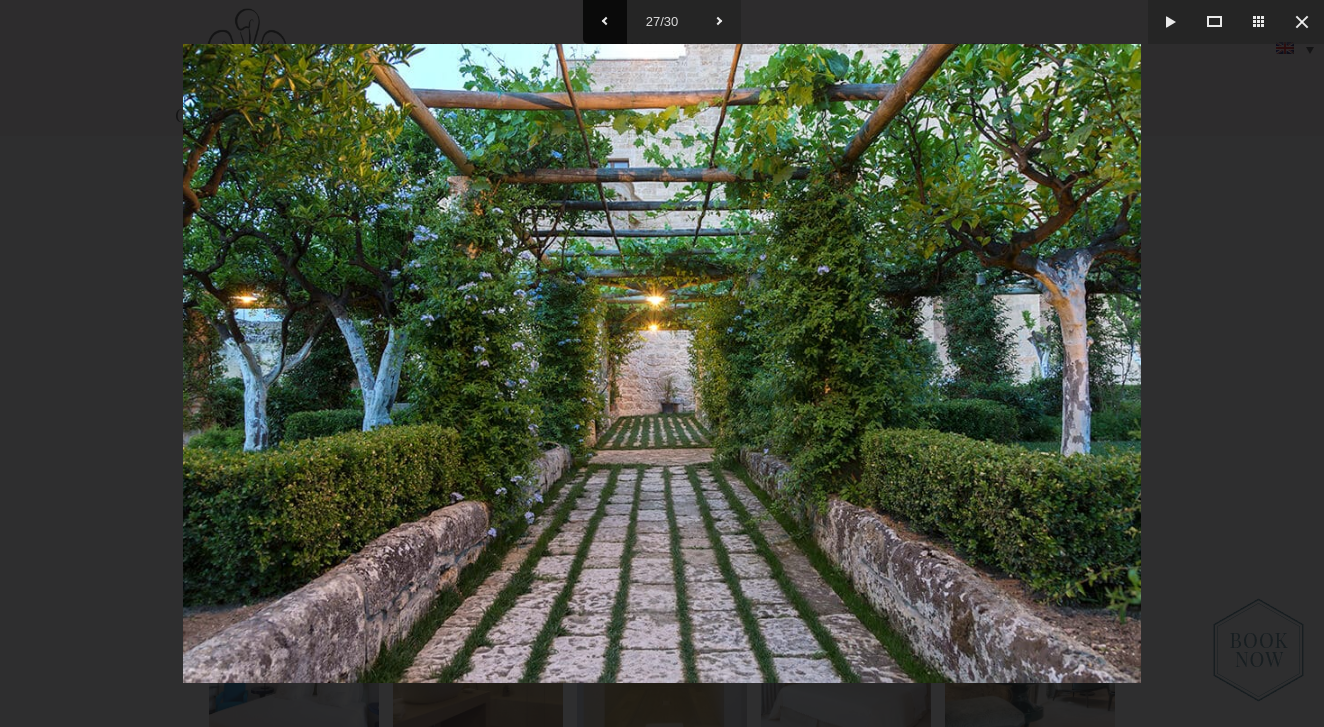 click at bounding box center [605, 22] 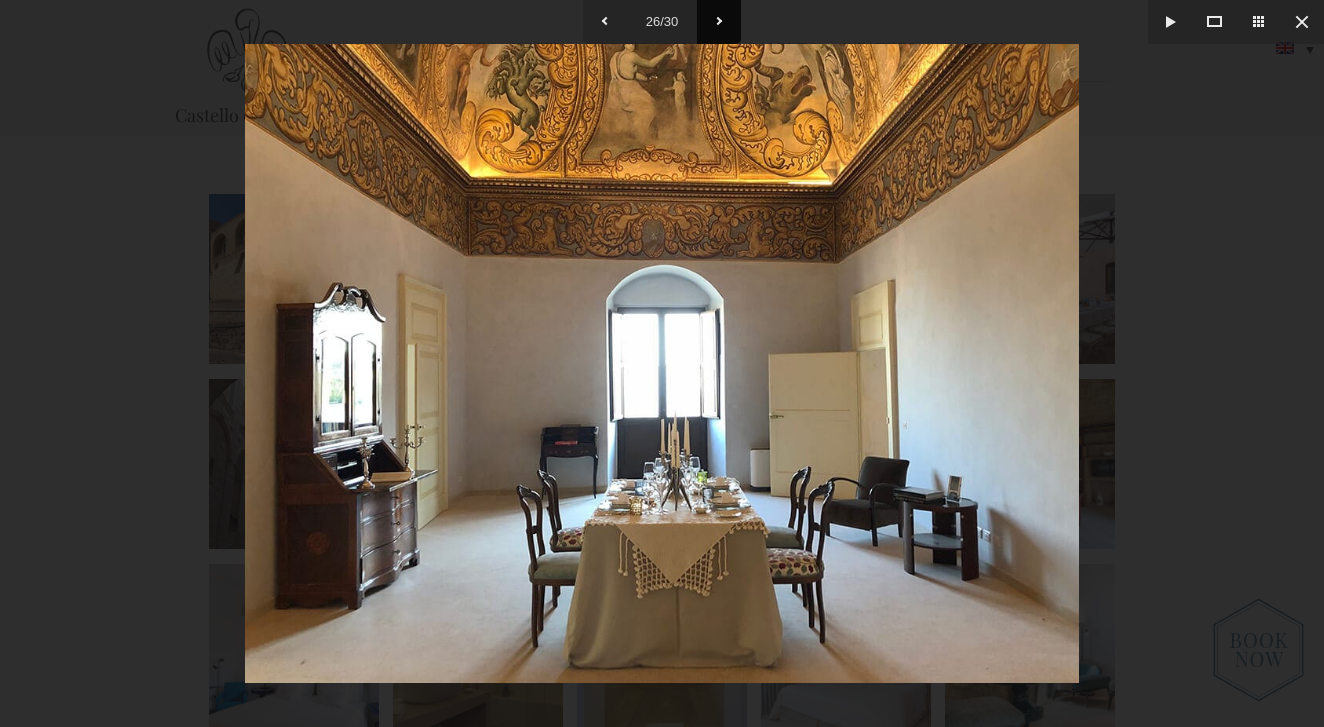 click at bounding box center [719, 22] 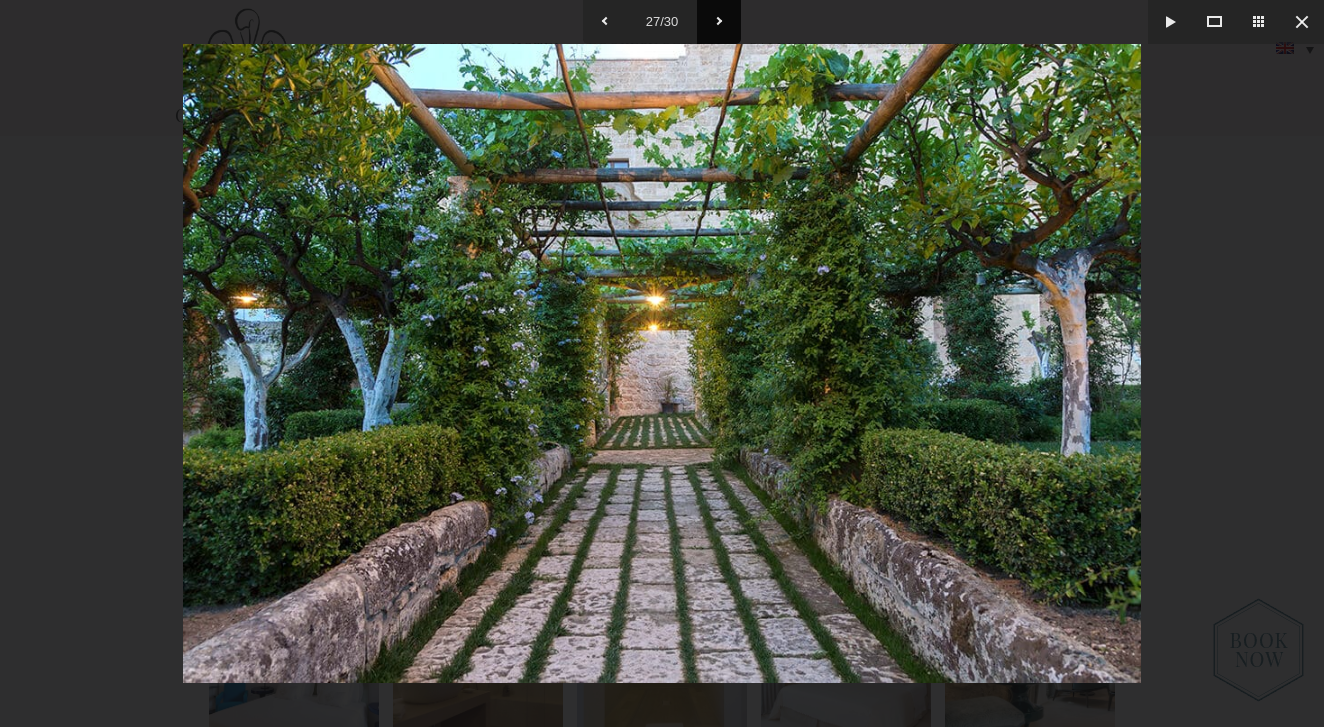 click at bounding box center [719, 22] 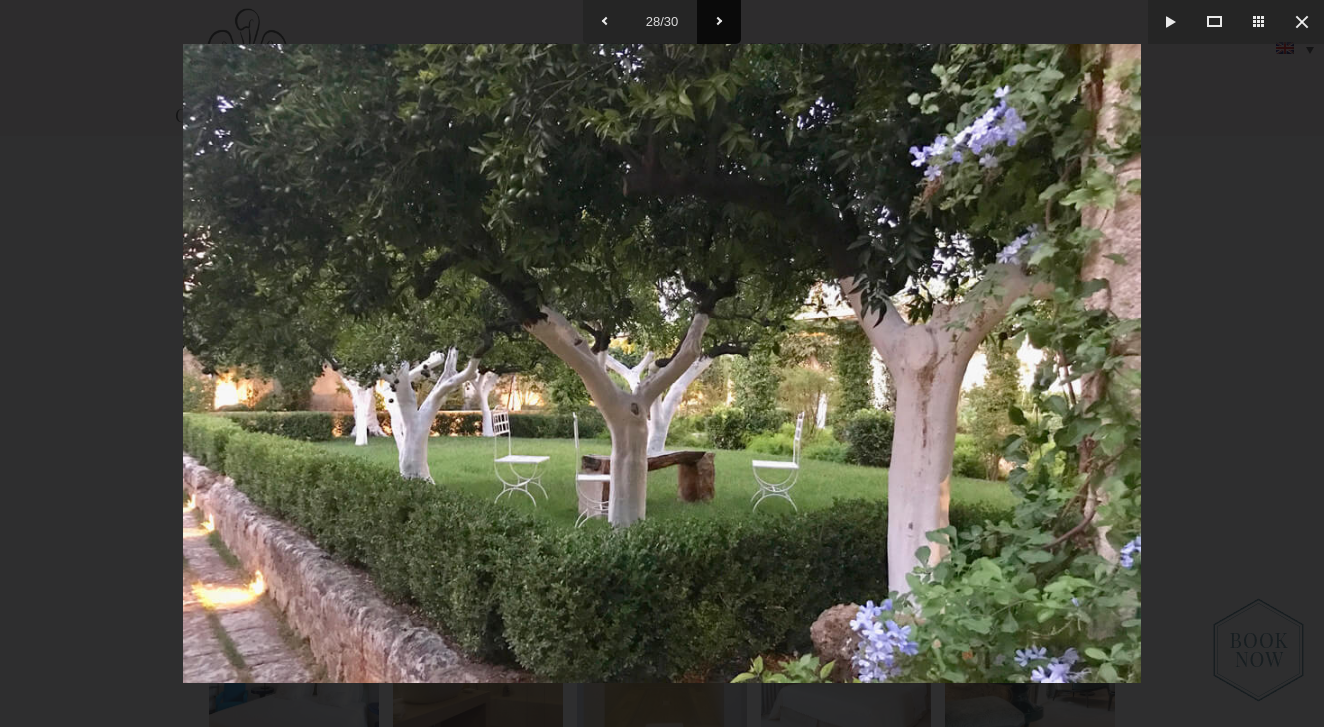 click at bounding box center [719, 22] 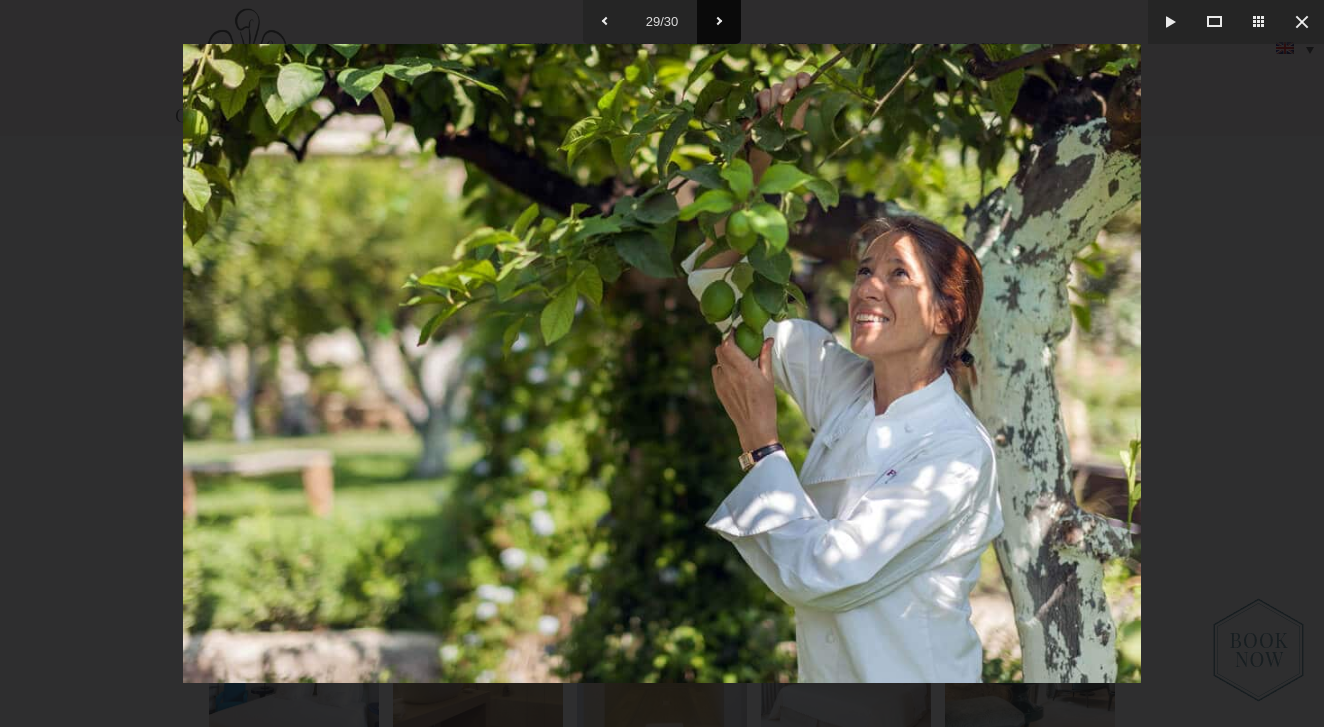 click at bounding box center [719, 22] 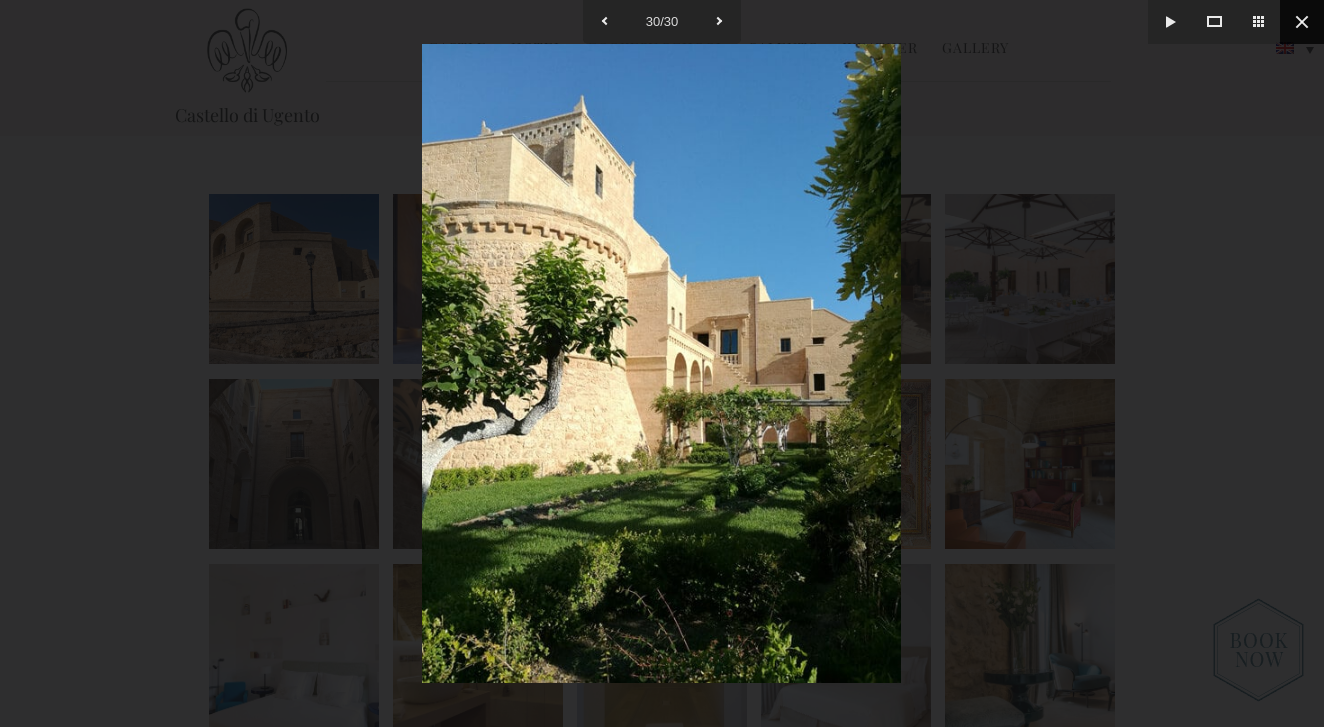 click at bounding box center (1302, 22) 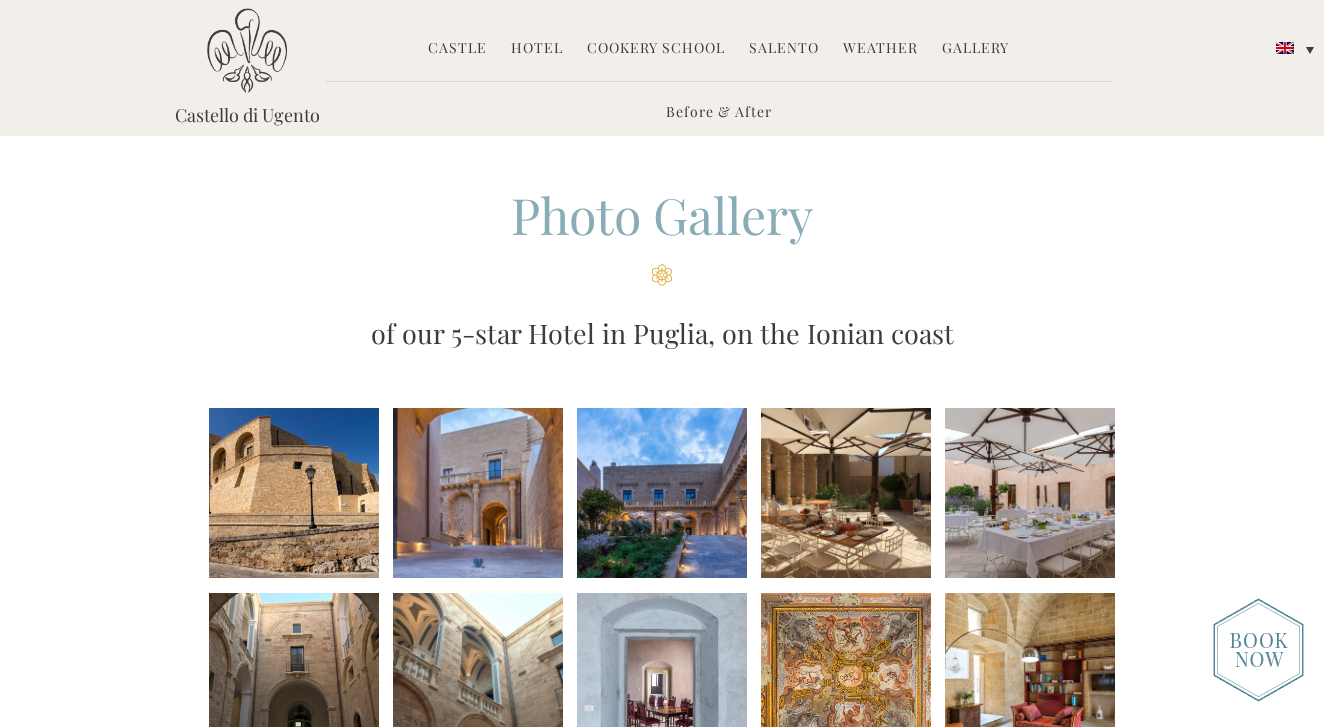 scroll, scrollTop: 0, scrollLeft: 0, axis: both 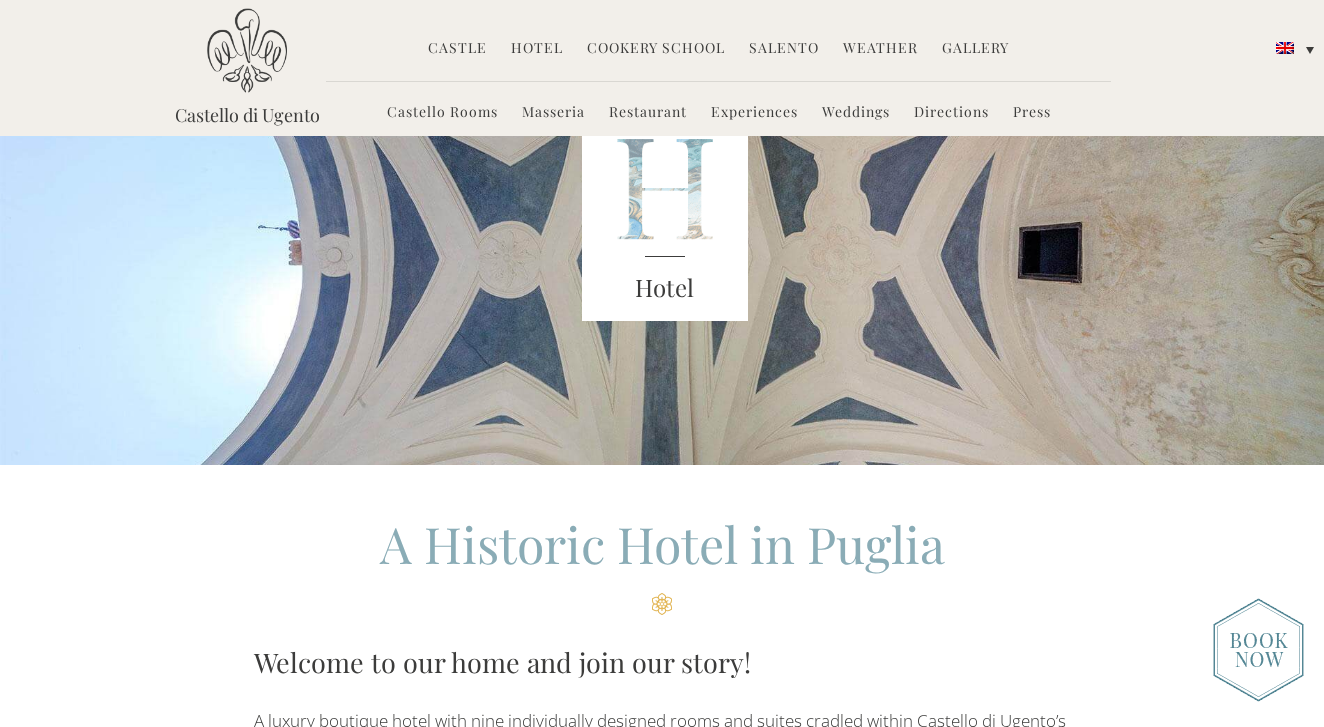 click on "Castle" at bounding box center [457, 49] 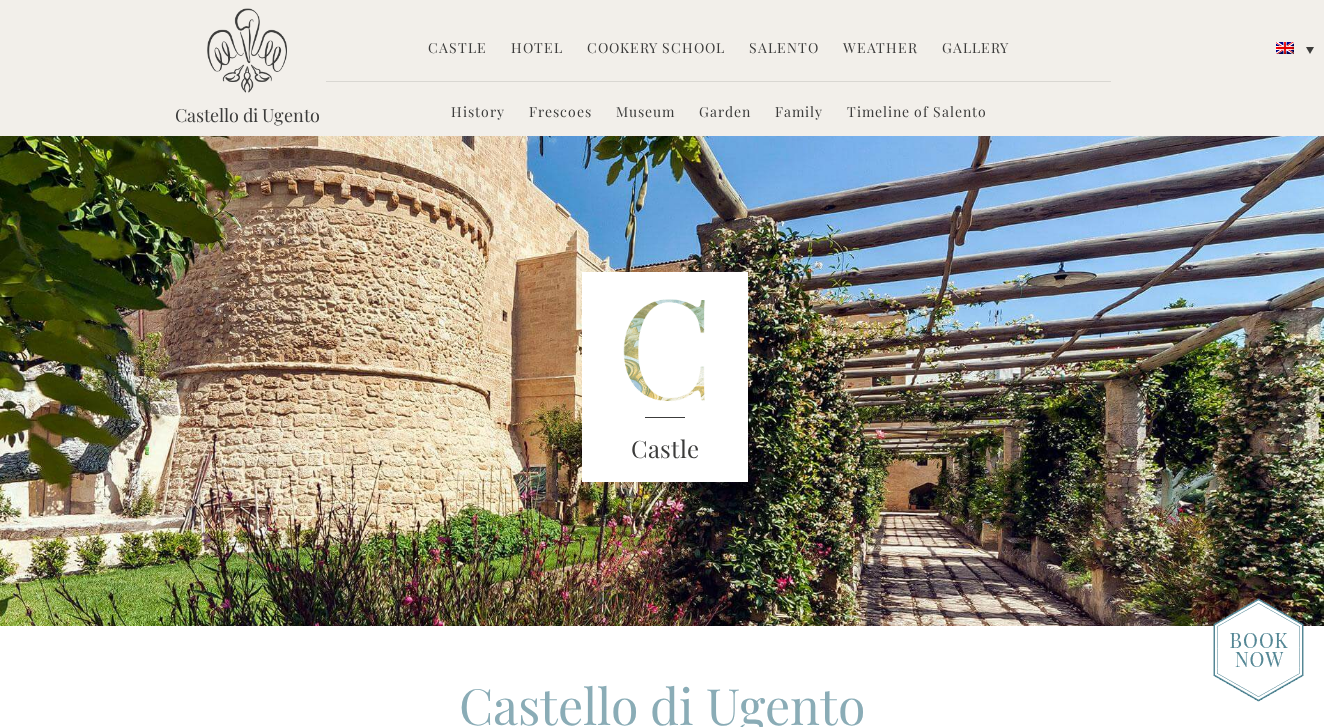 scroll, scrollTop: 0, scrollLeft: 0, axis: both 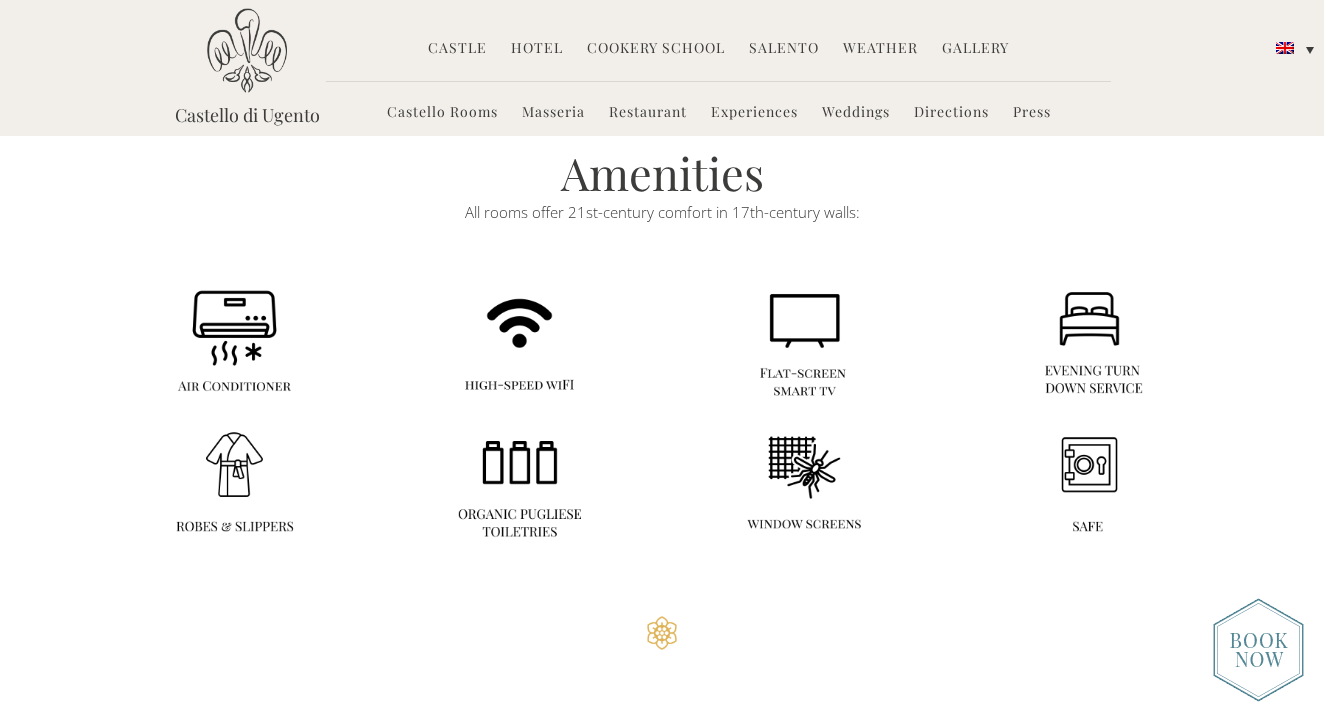 click on "Masseria" at bounding box center [553, 113] 